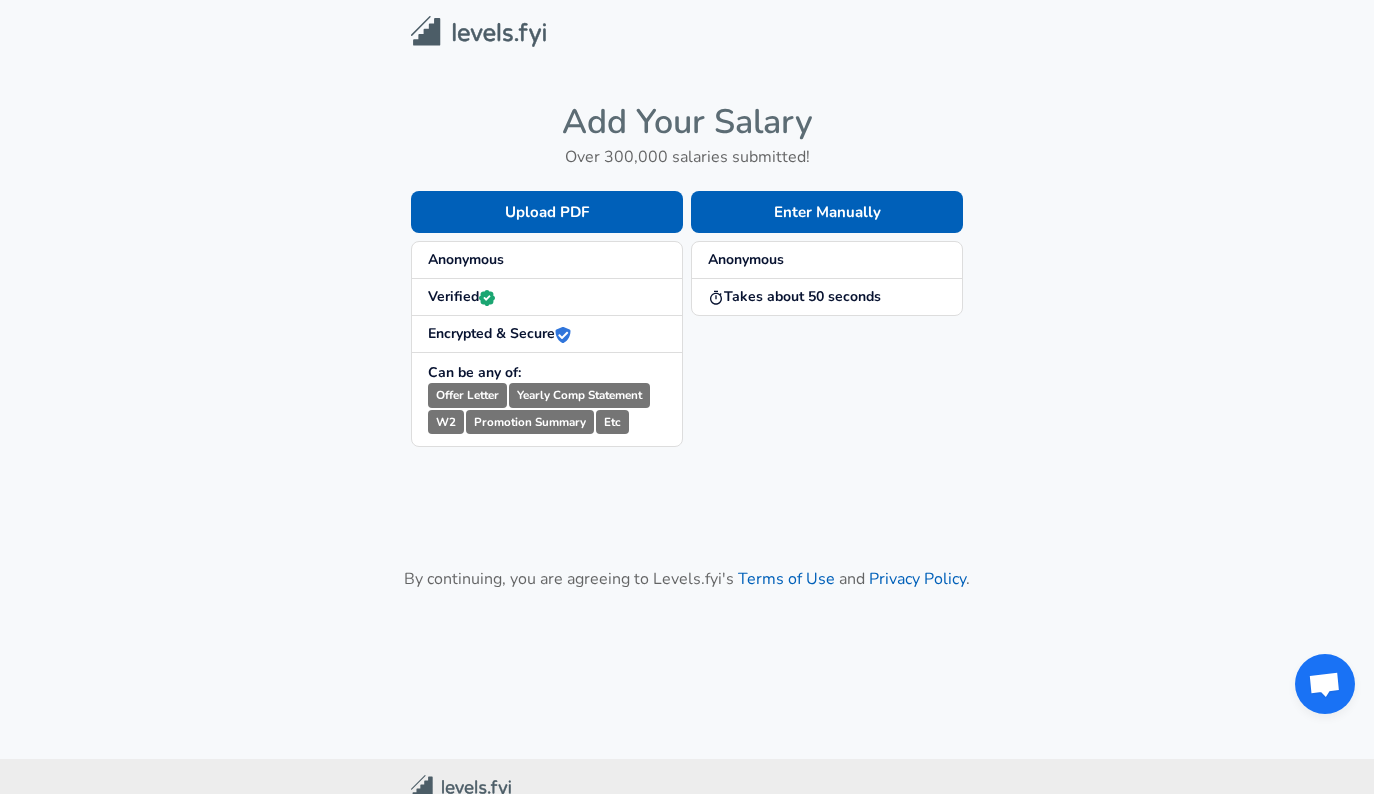 scroll, scrollTop: 0, scrollLeft: 0, axis: both 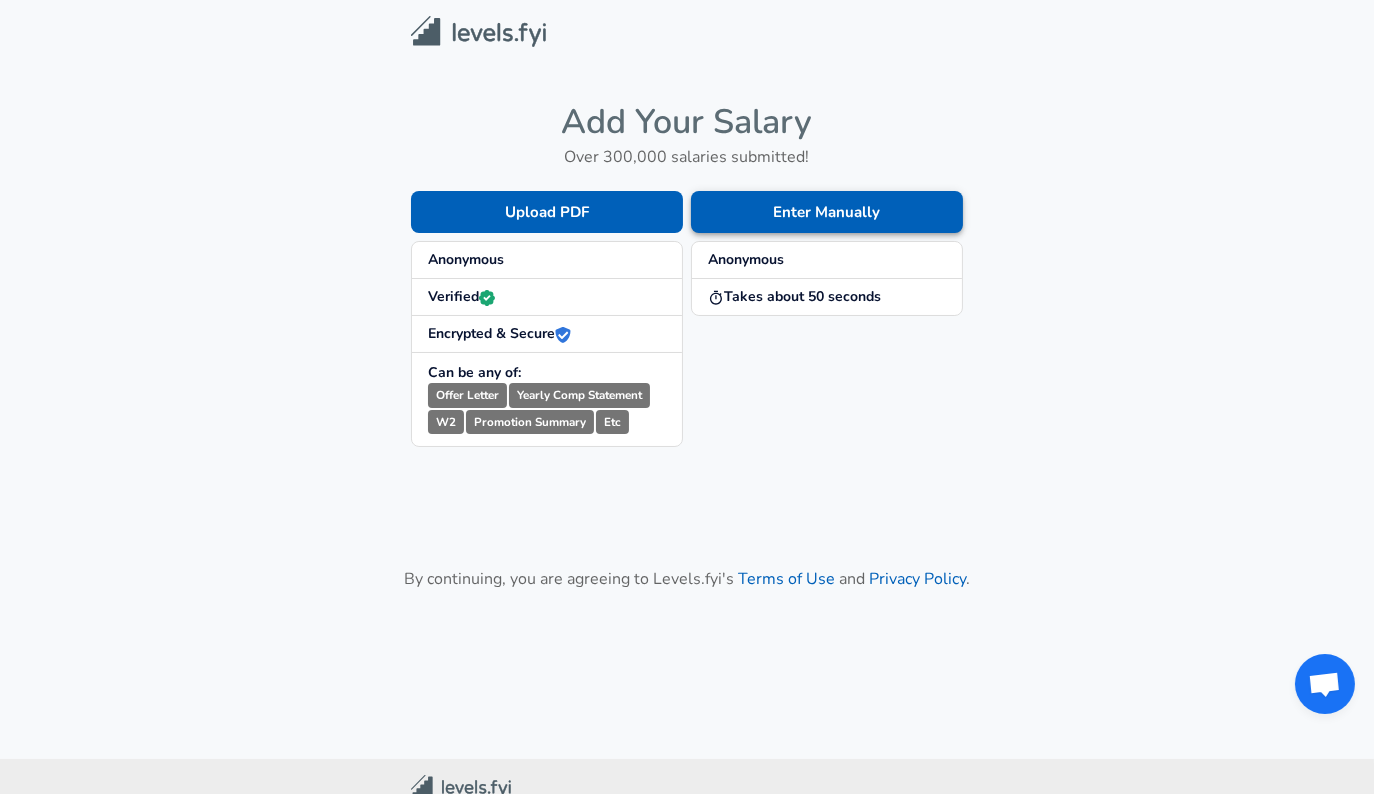 click on "Enter Manually" at bounding box center [827, 212] 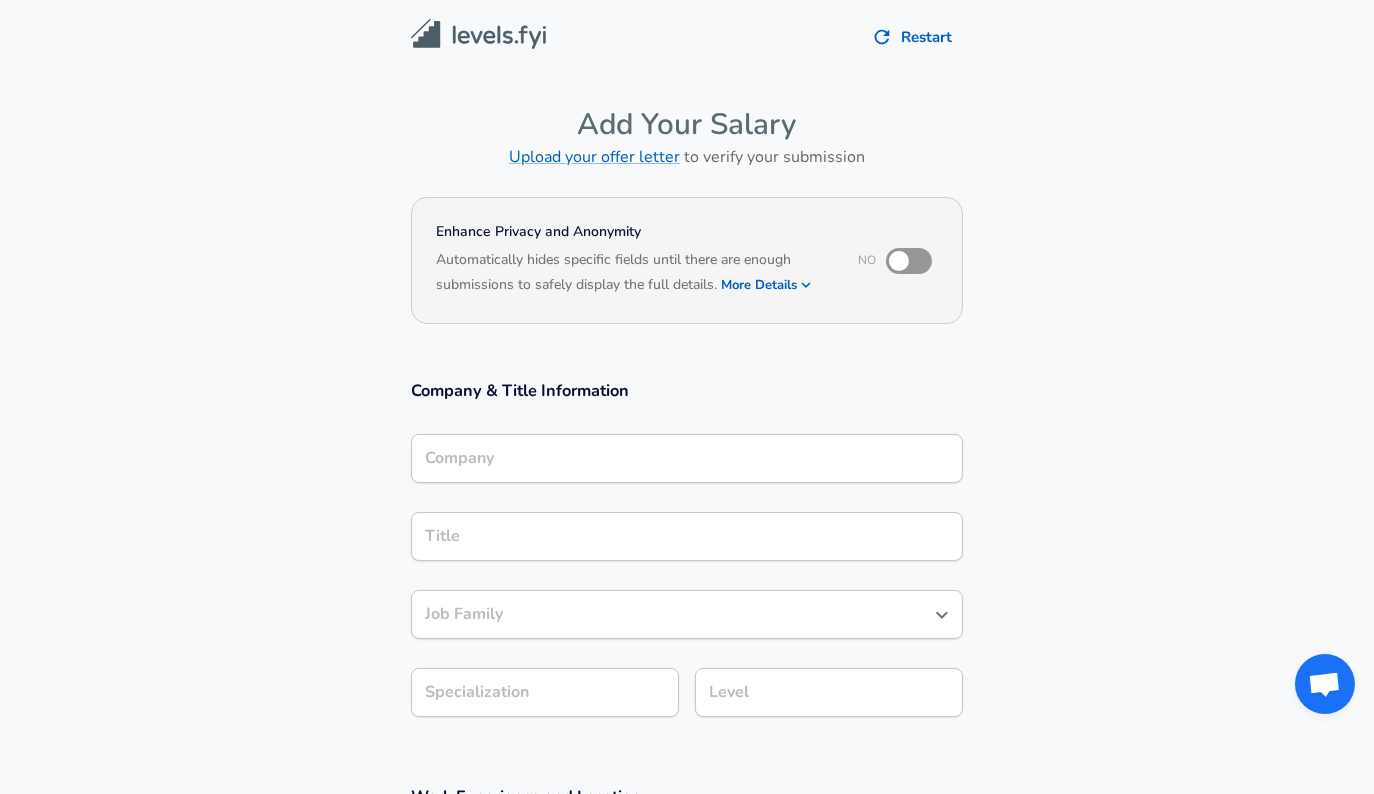 click on "Company" at bounding box center (687, 458) 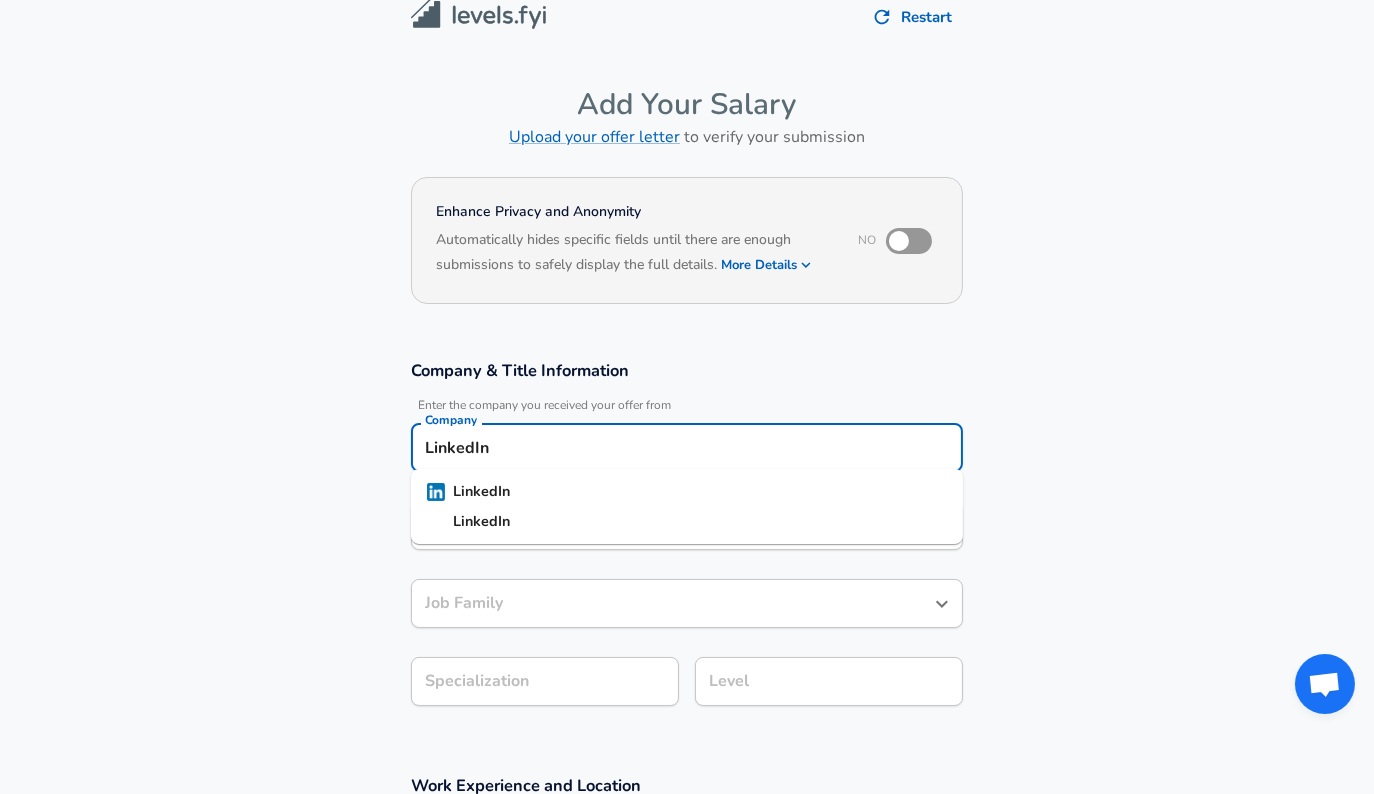 click on "LinkedIn" at bounding box center (687, 492) 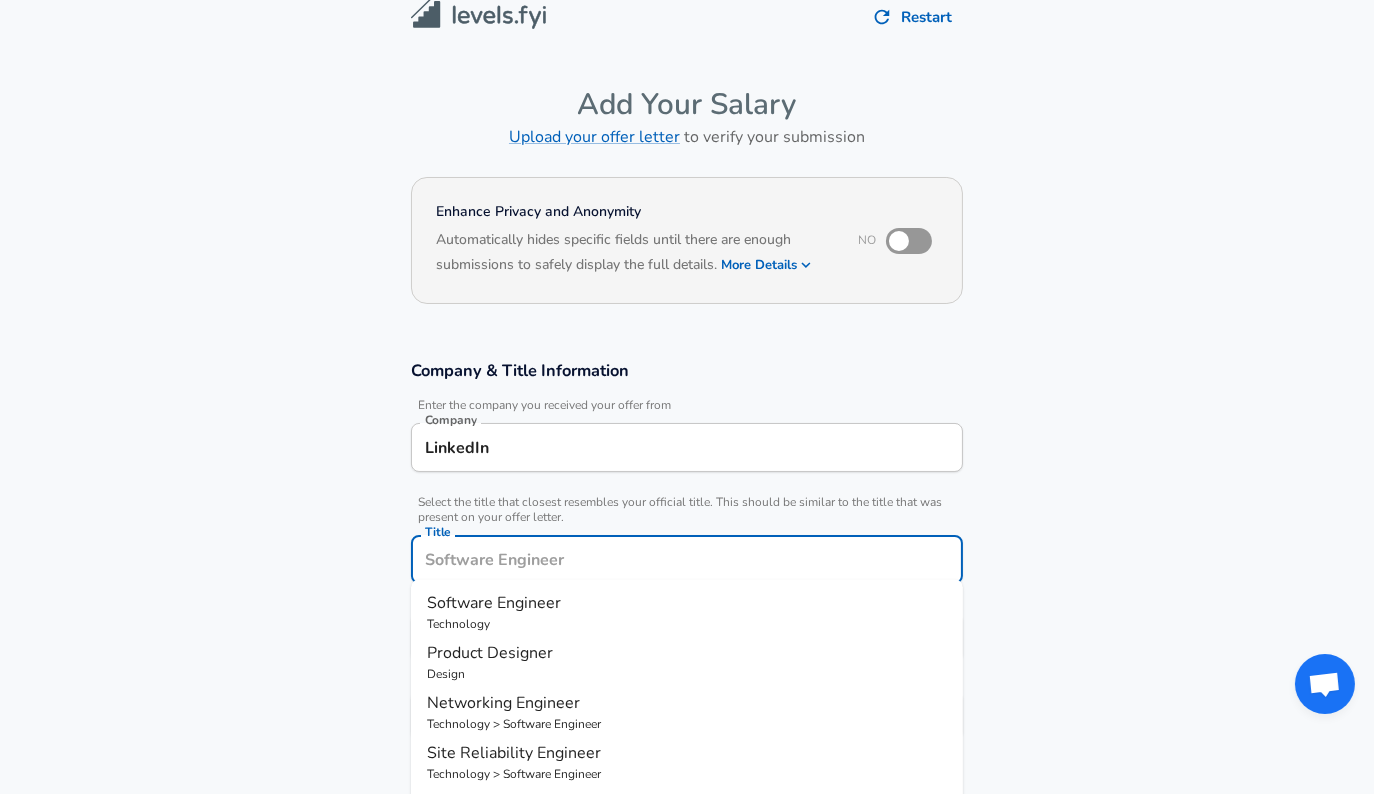 click on "Title" at bounding box center [687, 559] 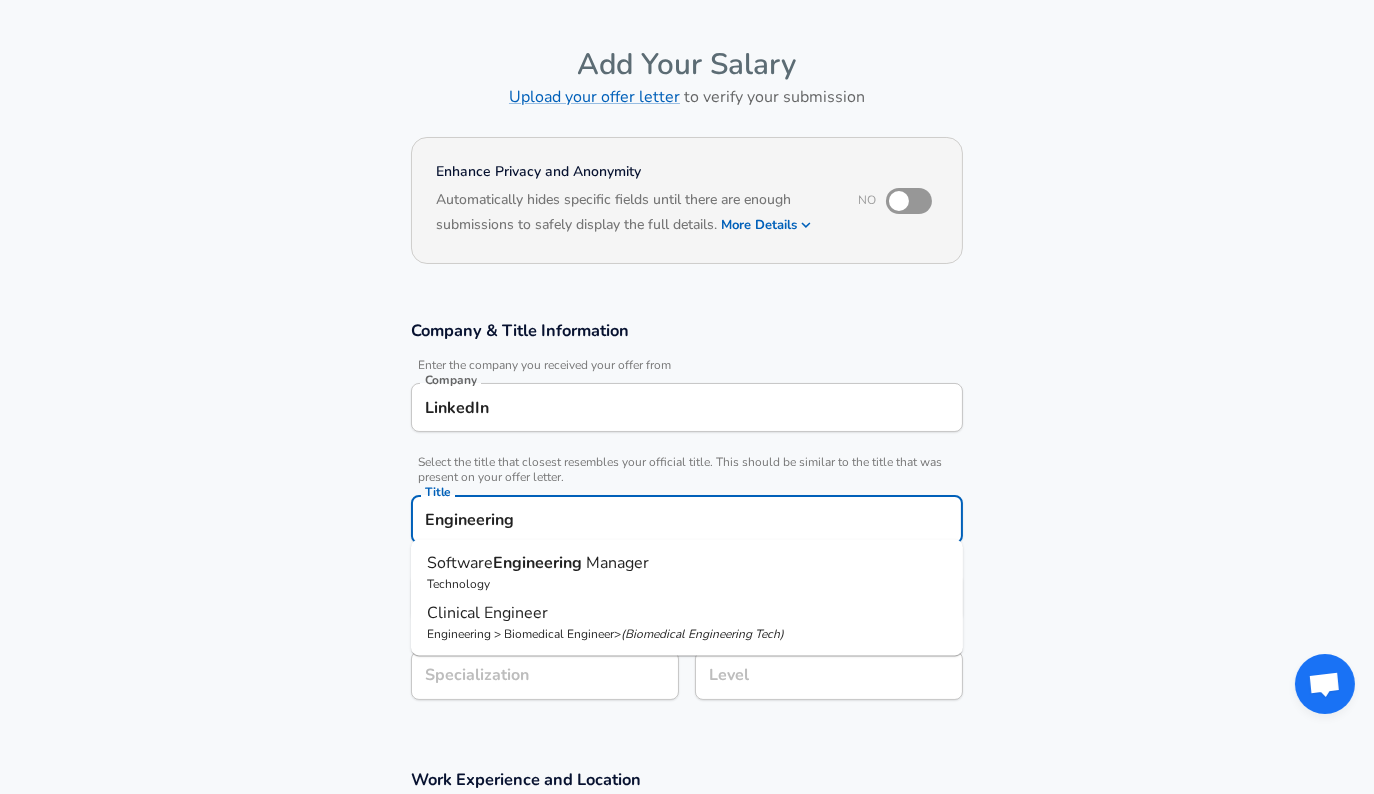 click on "Engineering" at bounding box center [539, 564] 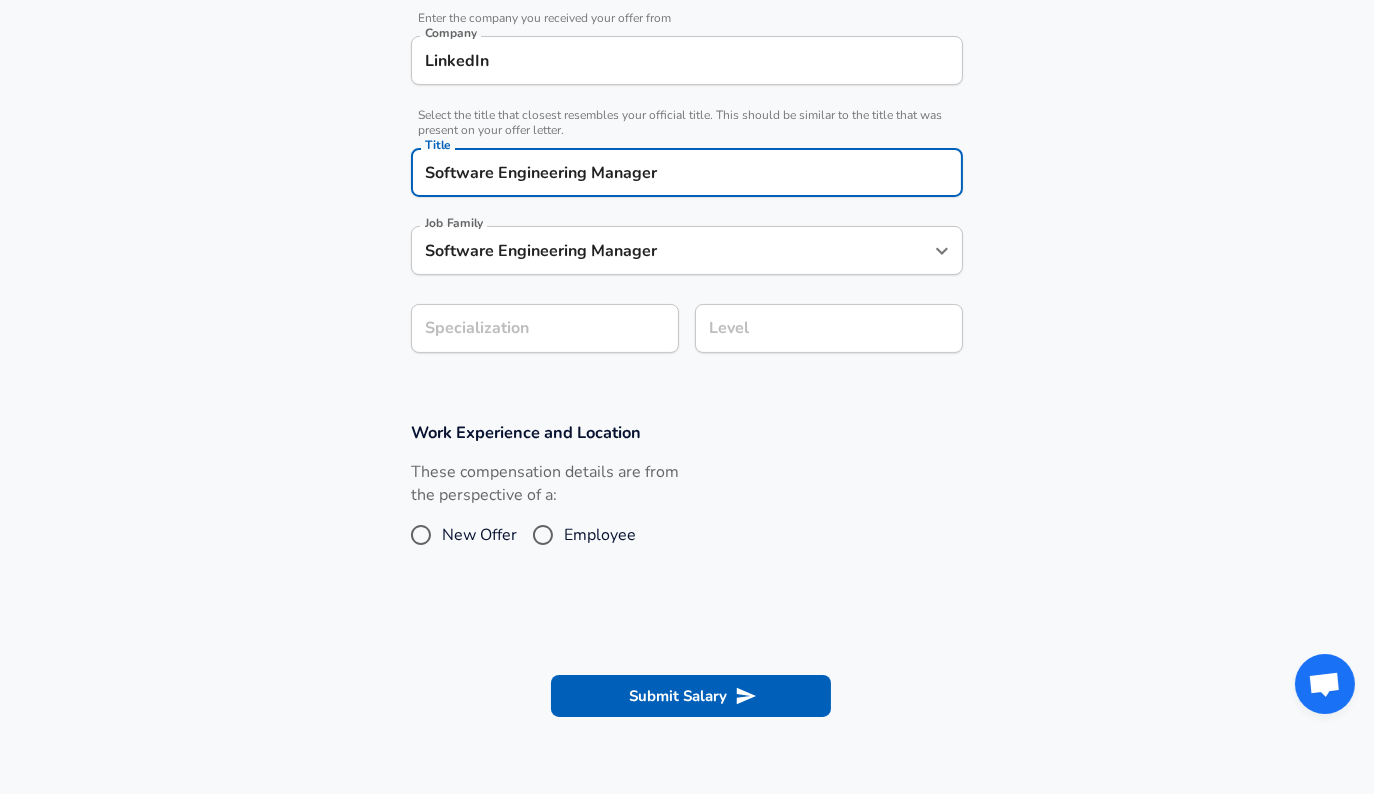 scroll, scrollTop: 450, scrollLeft: 0, axis: vertical 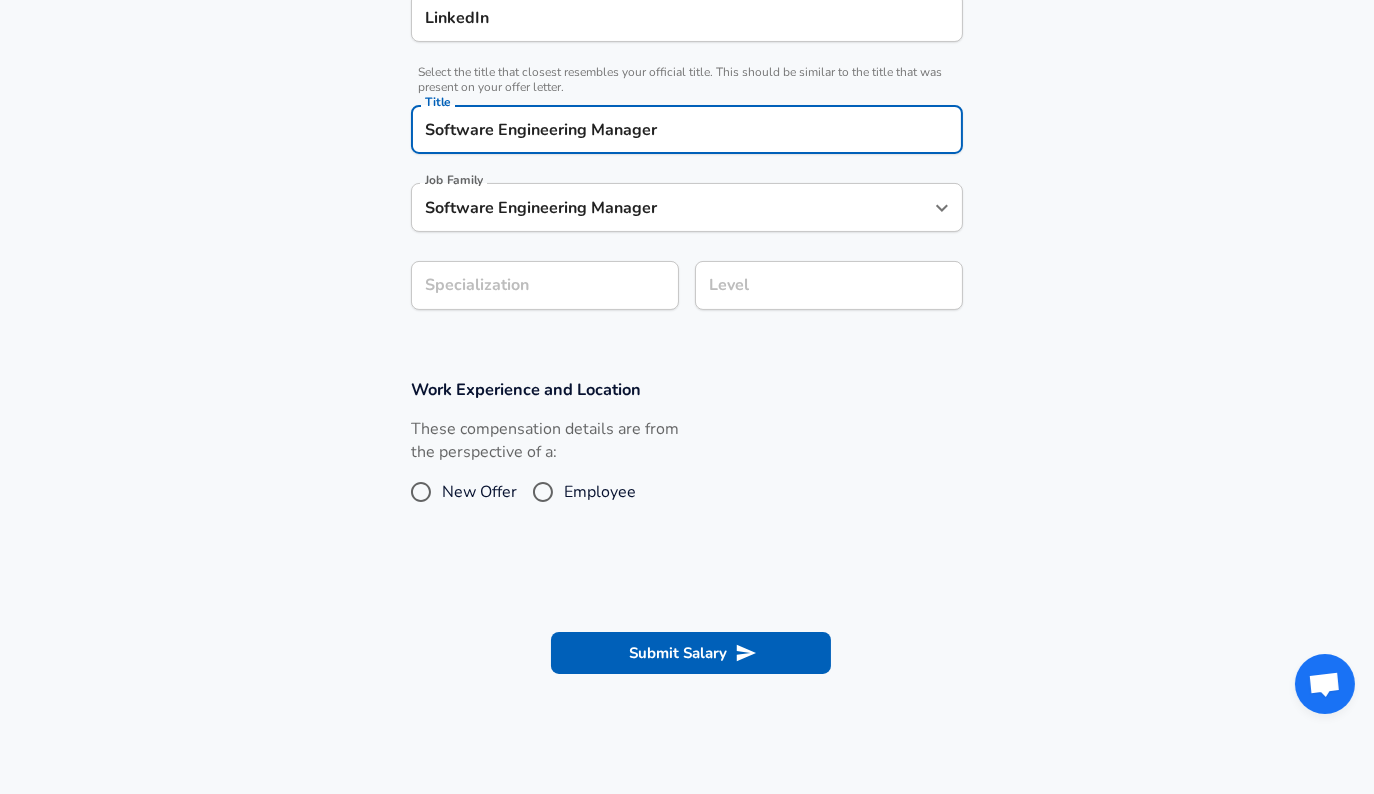 click on "Company & Title Information   Enter the company you received your offer from Company LinkedIn Company   Select the title that closest resembles your official title. This should be similar to the title that was present on your offer letter. Title Software Engineering Manager Title Job Family Software Engineering Manager Job Family Specialization Specialization Level Level Work Experience and Location These compensation details are from the perspective of a: New Offer Employee Submit Salary" at bounding box center (687, 223) 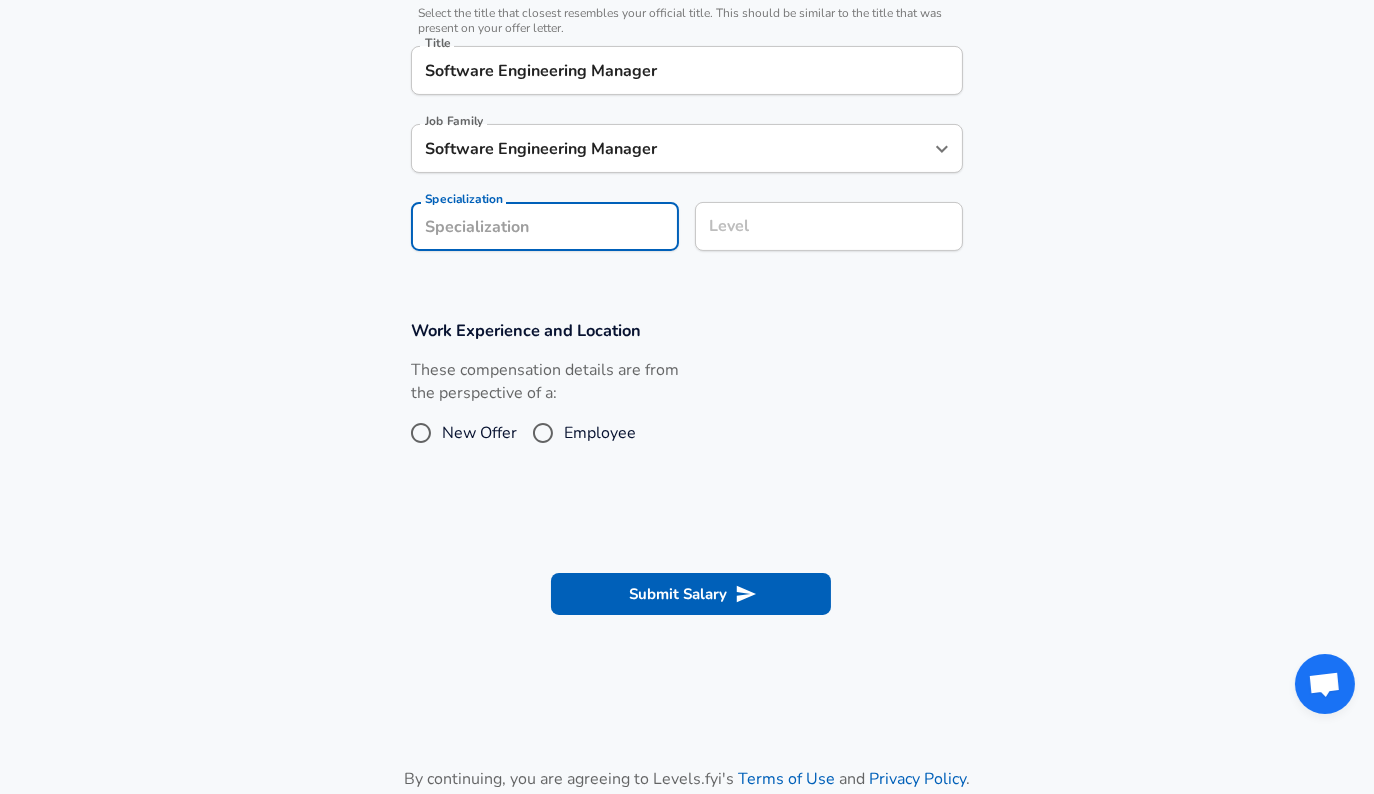 click on "Employee" at bounding box center (543, 433) 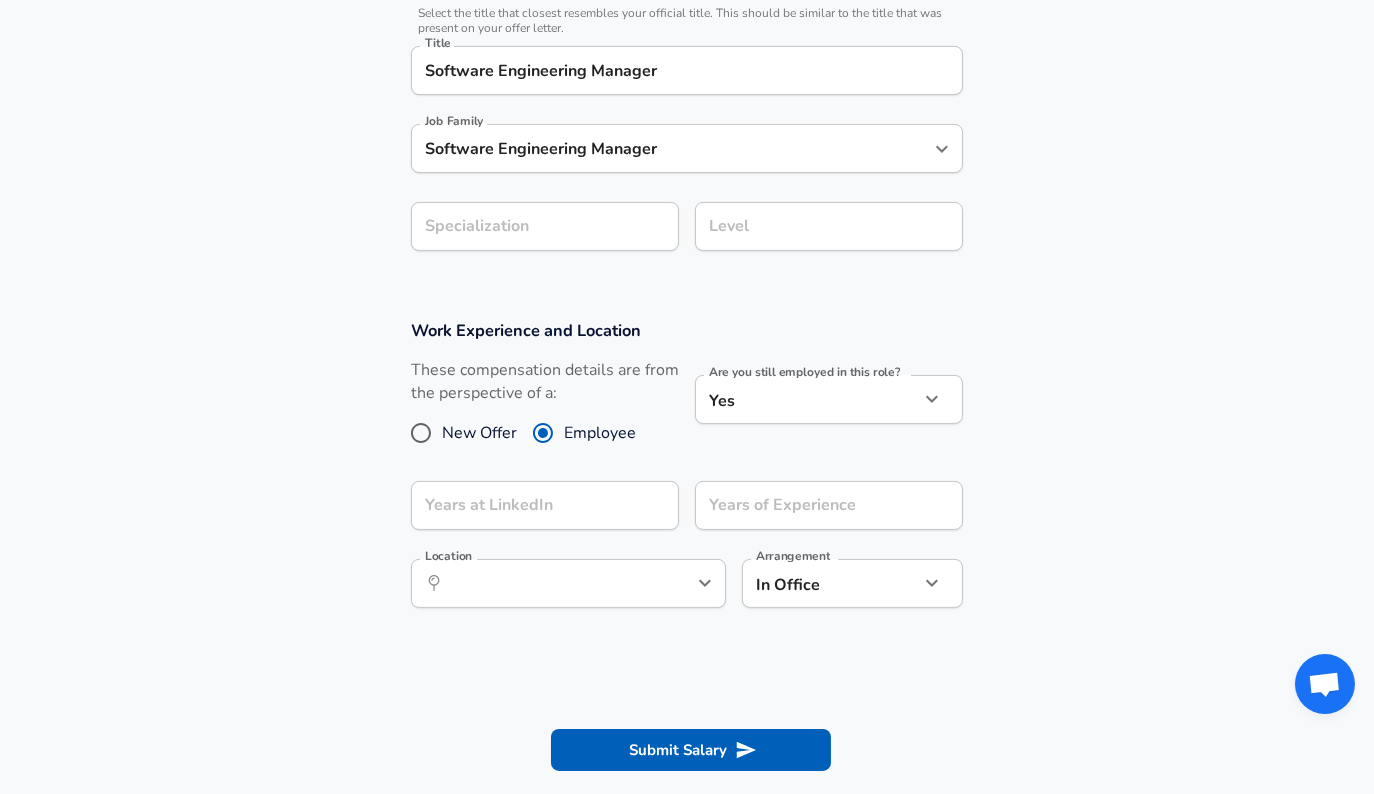 click on "Company & Title Information   Enter the company you received your offer from Company LinkedIn Company   Select the title that closest resembles your official title. This should be similar to the title that was present on your offer letter. Title Software Engineering Manager Title Job Family Software Engineering Manager Job Family Specialization Specialization Level Level Work Experience and Location These compensation details are from the perspective of a: New Offer Employee Are you still employed in this role? Yes yes Are you still employed in this role? Years at LinkedIn Location" at bounding box center (687, -112) 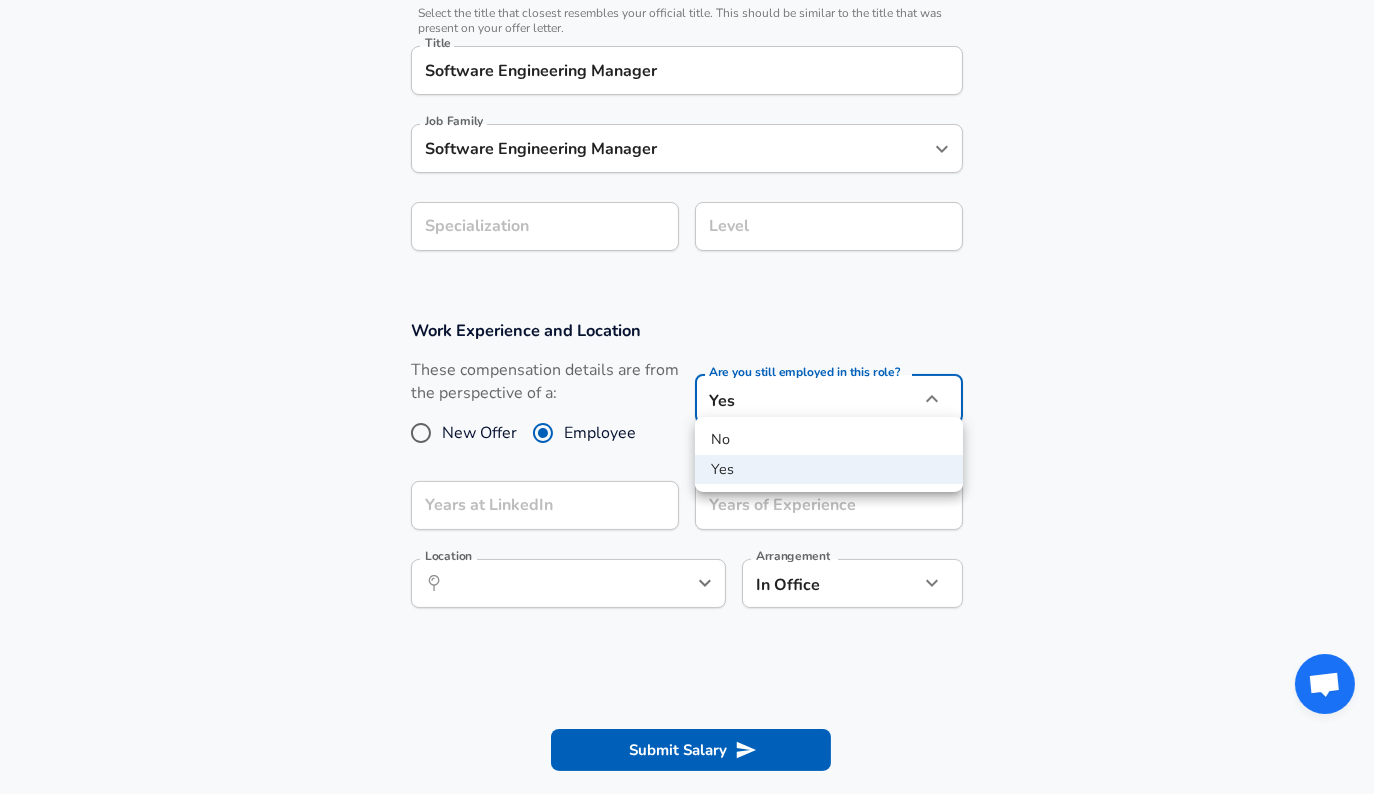 click on "No" at bounding box center (829, 440) 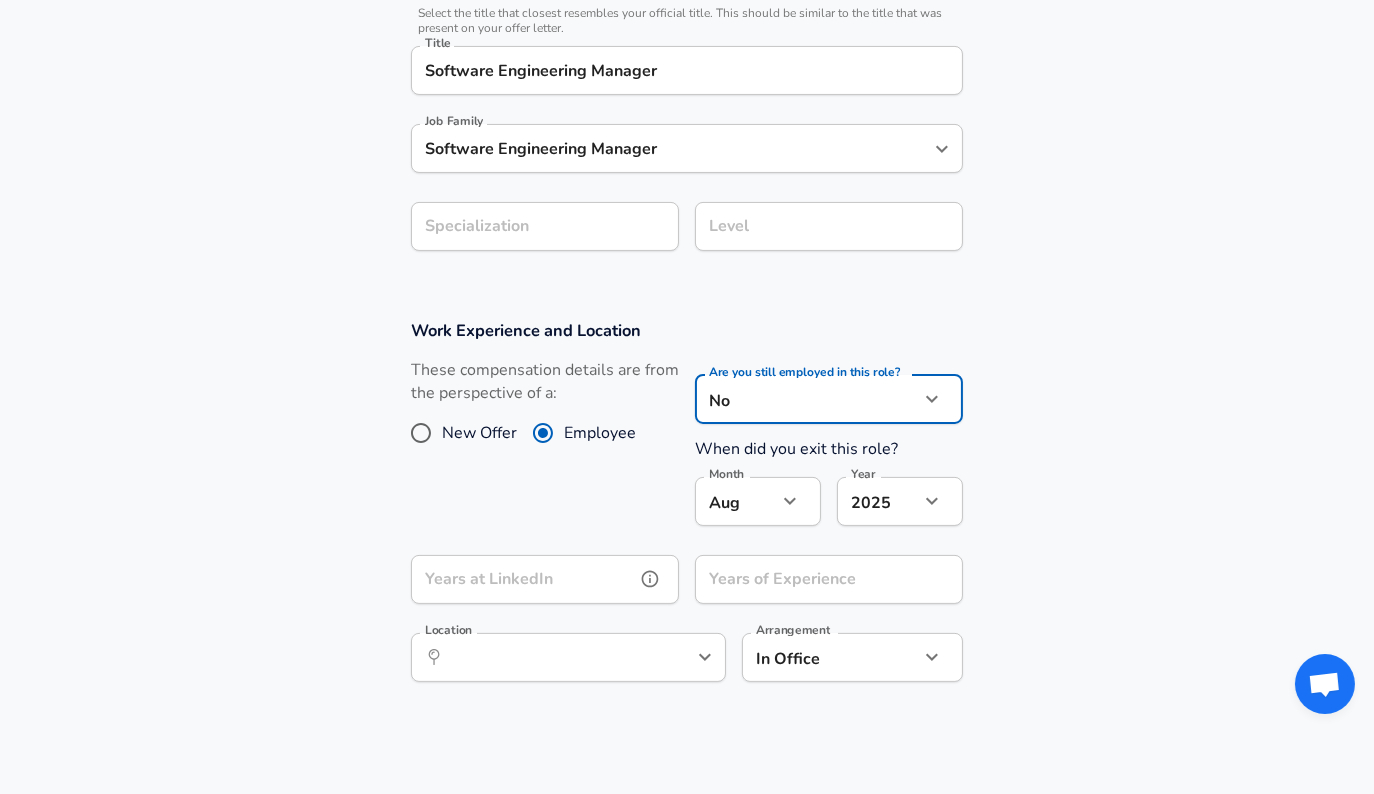 click on "Years at LinkedIn" at bounding box center [523, 579] 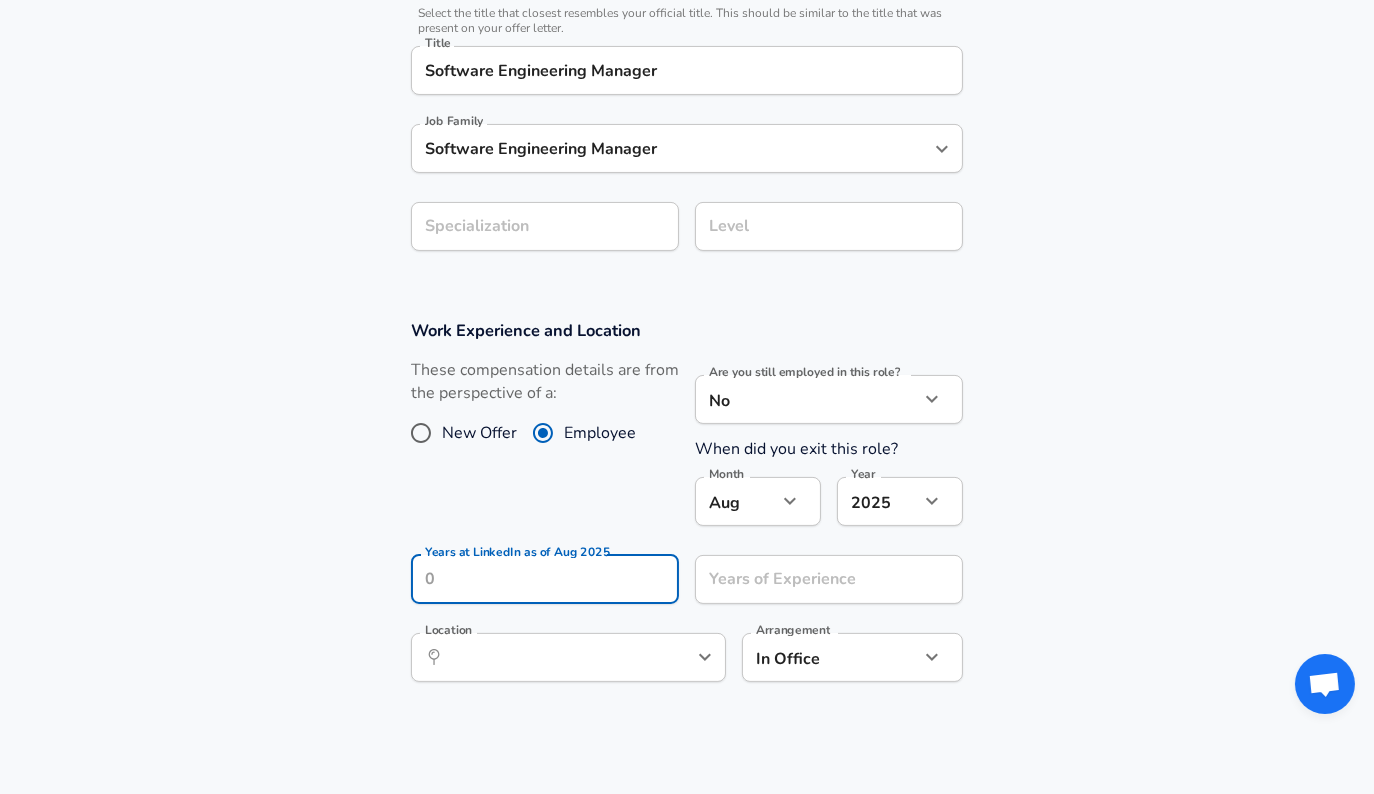 click 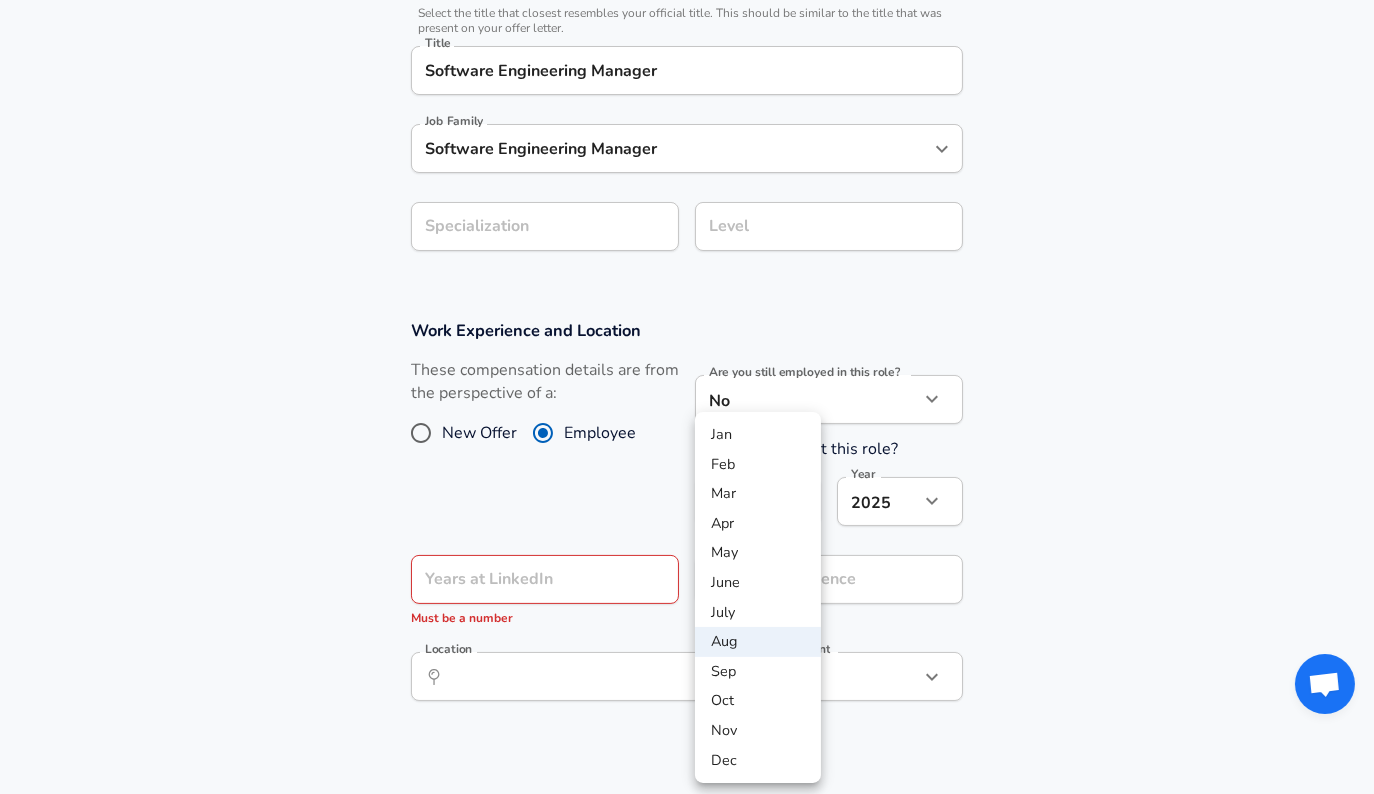 click on "July" at bounding box center [758, 613] 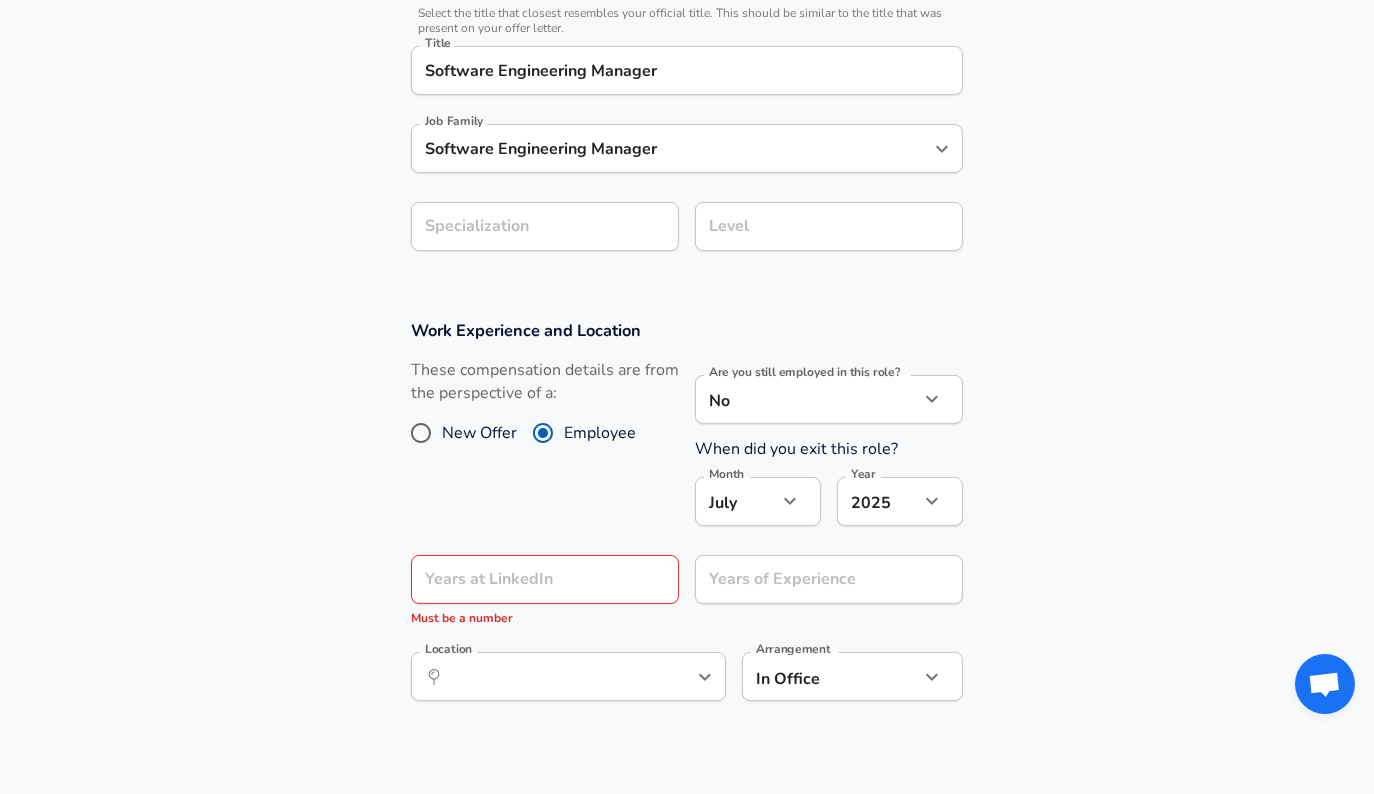 click 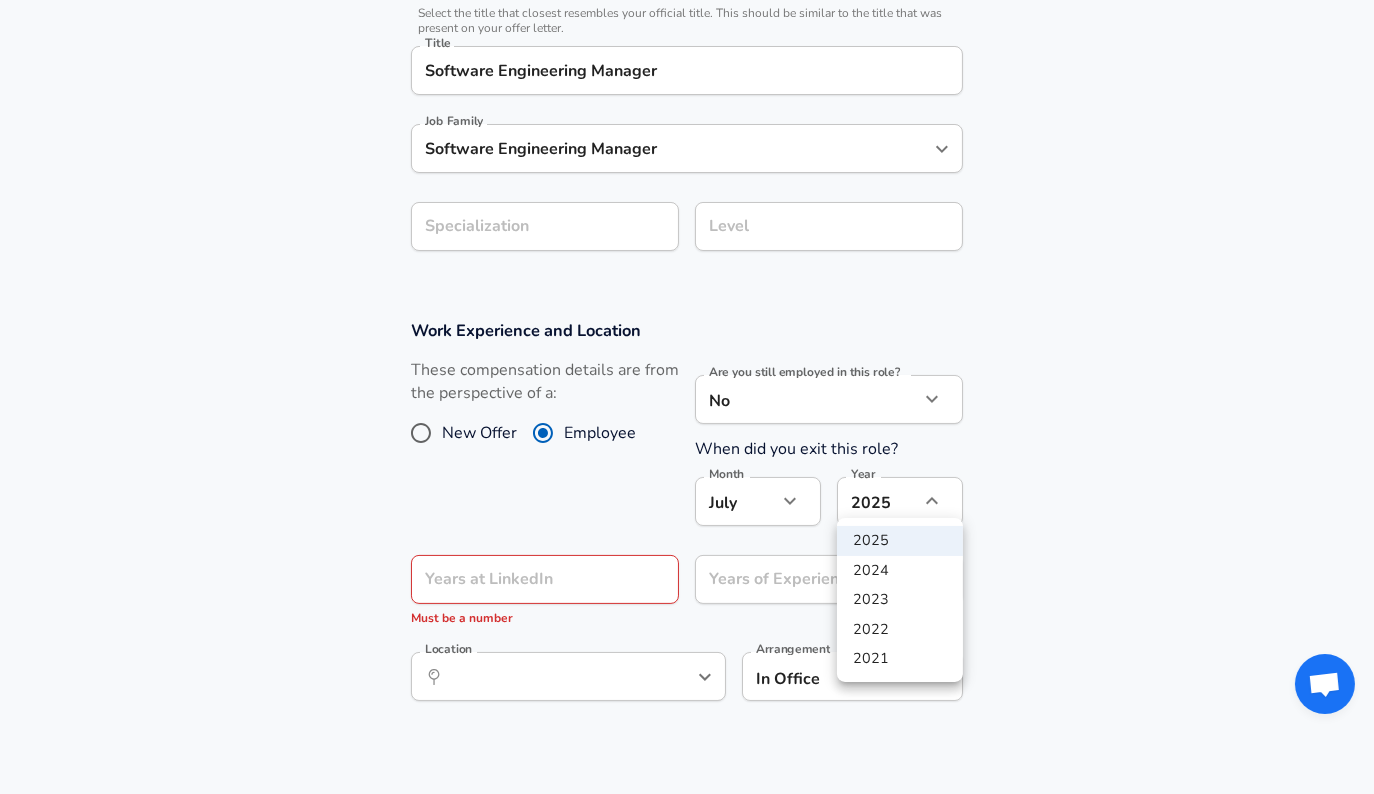 click at bounding box center (687, 397) 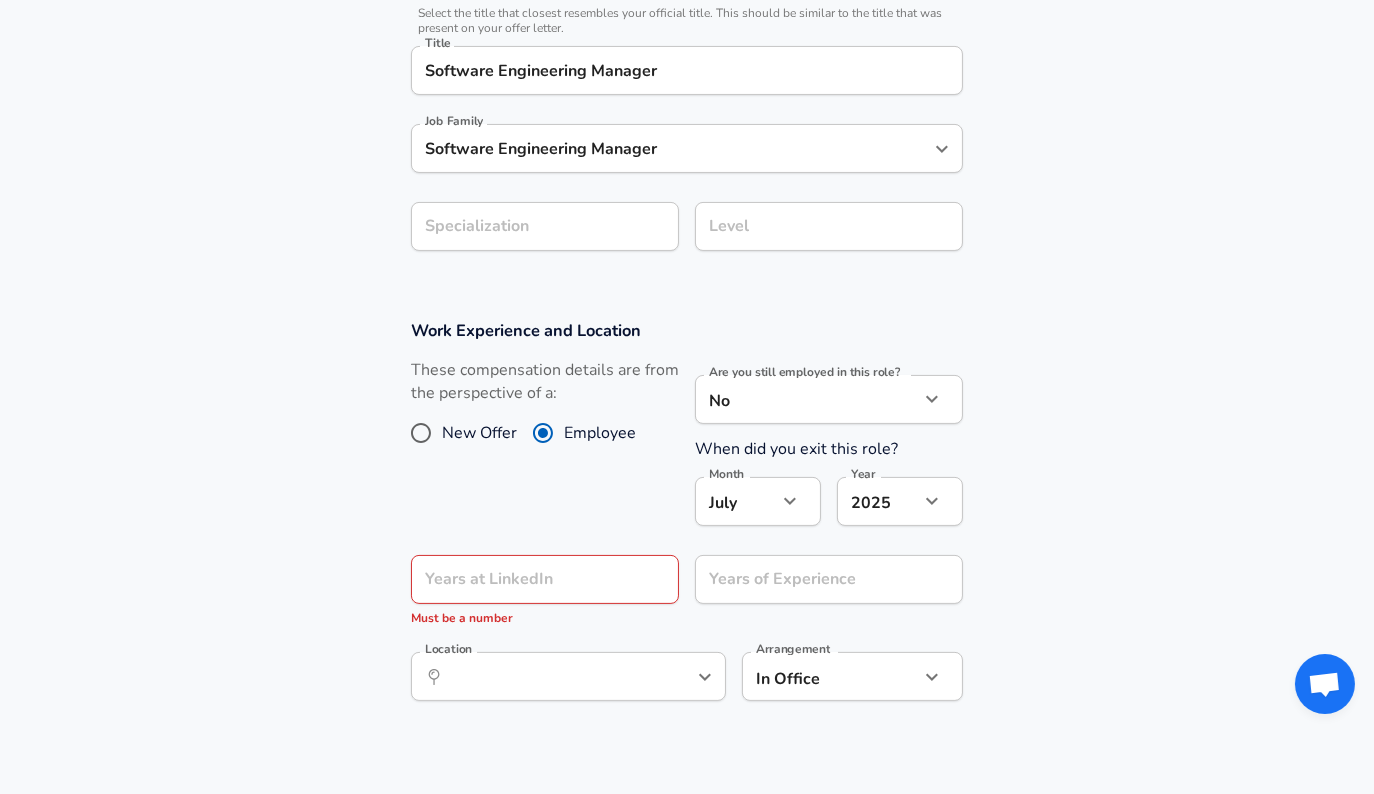 click on "Company & Title Information   Enter the company you received your offer from Company LinkedIn Company   Select the title that closest resembles your official title. This should be similar to the title that was present on your offer letter. Title Software Engineering Manager Title Job Family Software Engineering Manager Job Family Specialization Specialization Level Level Work Experience and Location These compensation details are from the perspective of a: New Offer Employee Are you still employed in this role? No no Are you still employed in this role? When did you exit this role?" at bounding box center (687, -112) 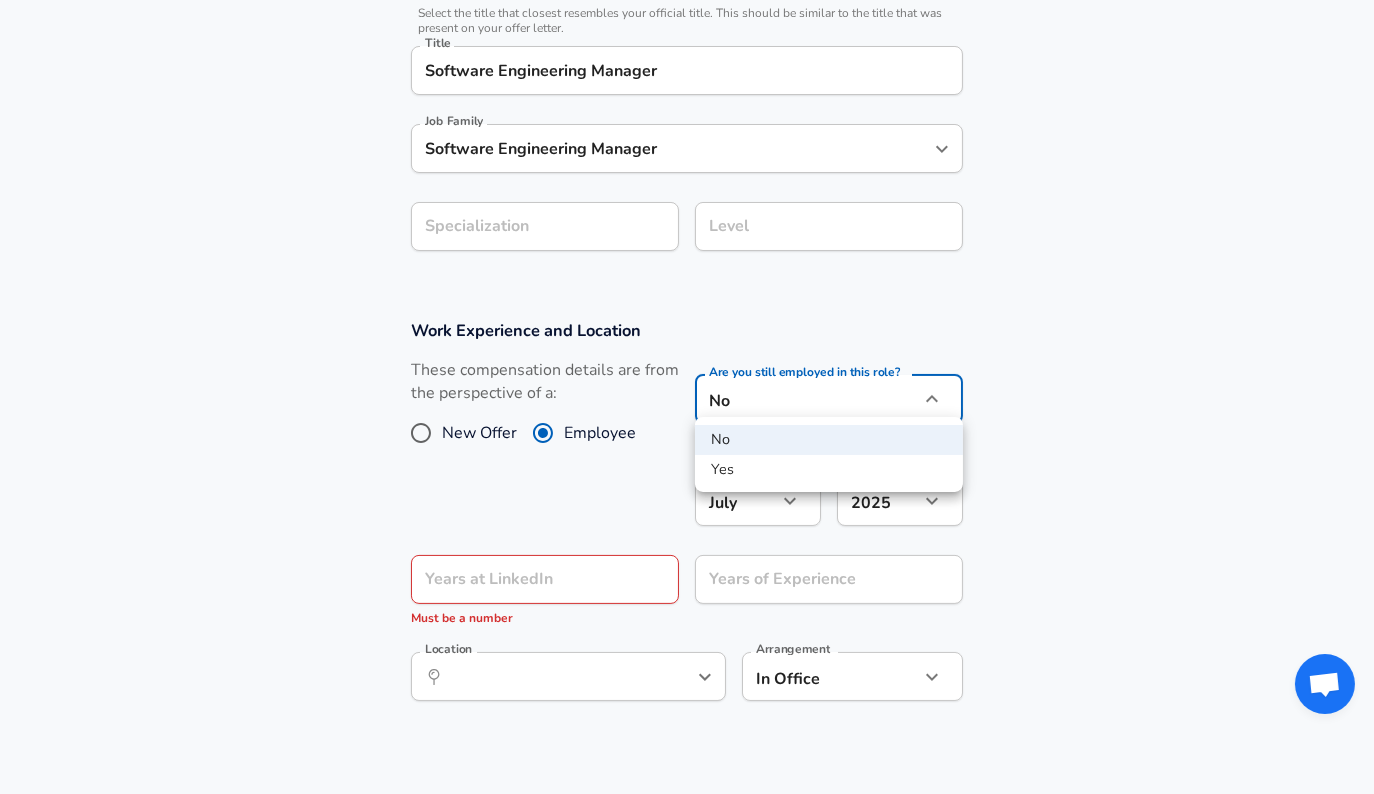 click on "Yes" at bounding box center [829, 470] 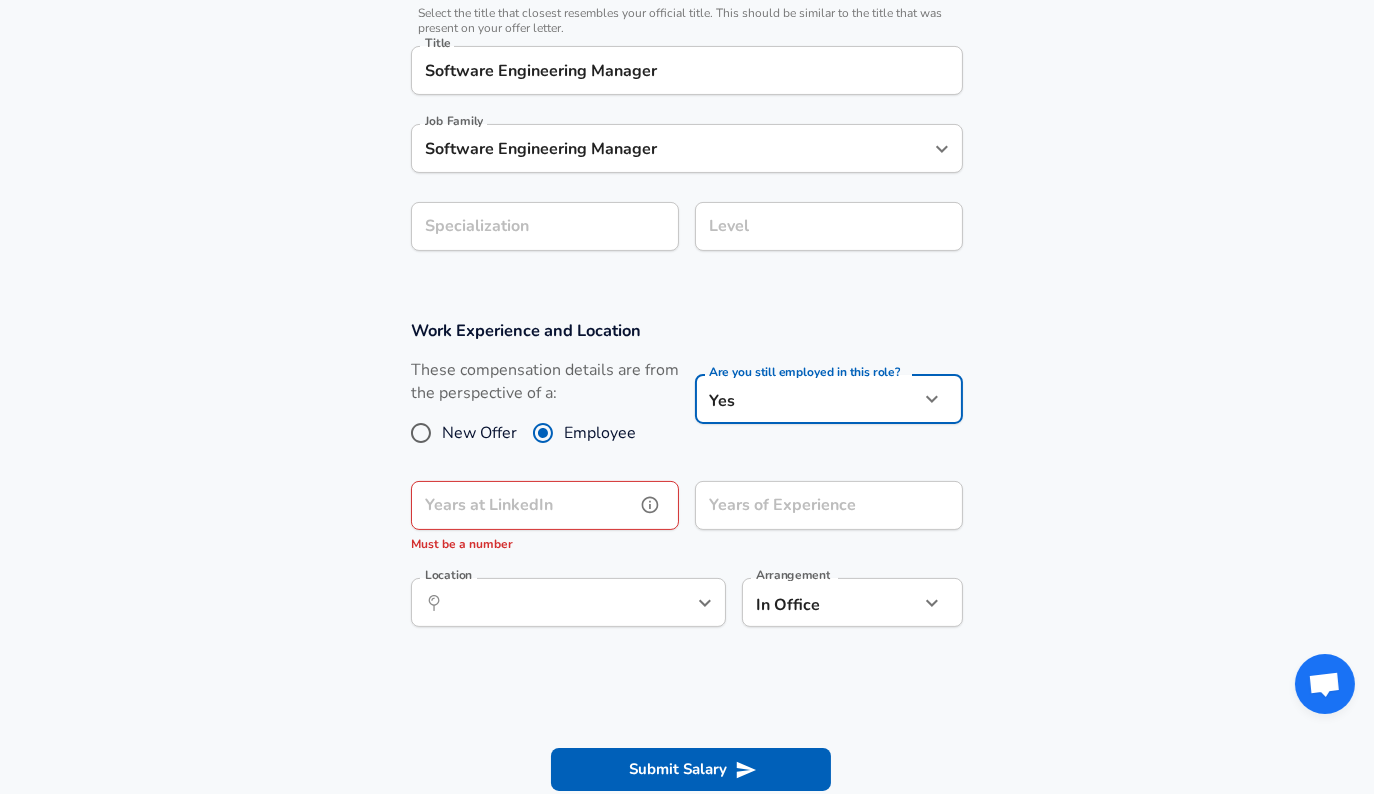 click on "Years at LinkedIn" at bounding box center (523, 505) 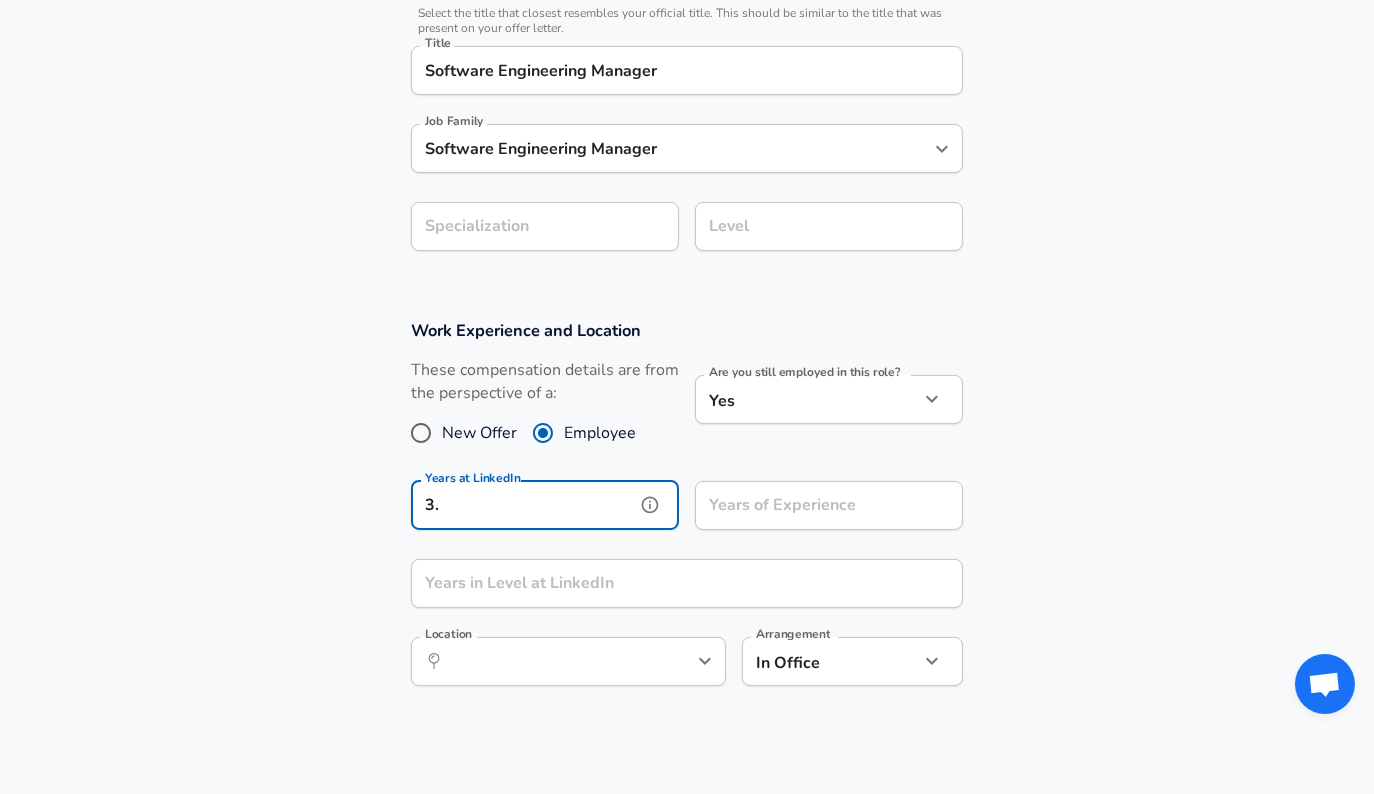 type on "3" 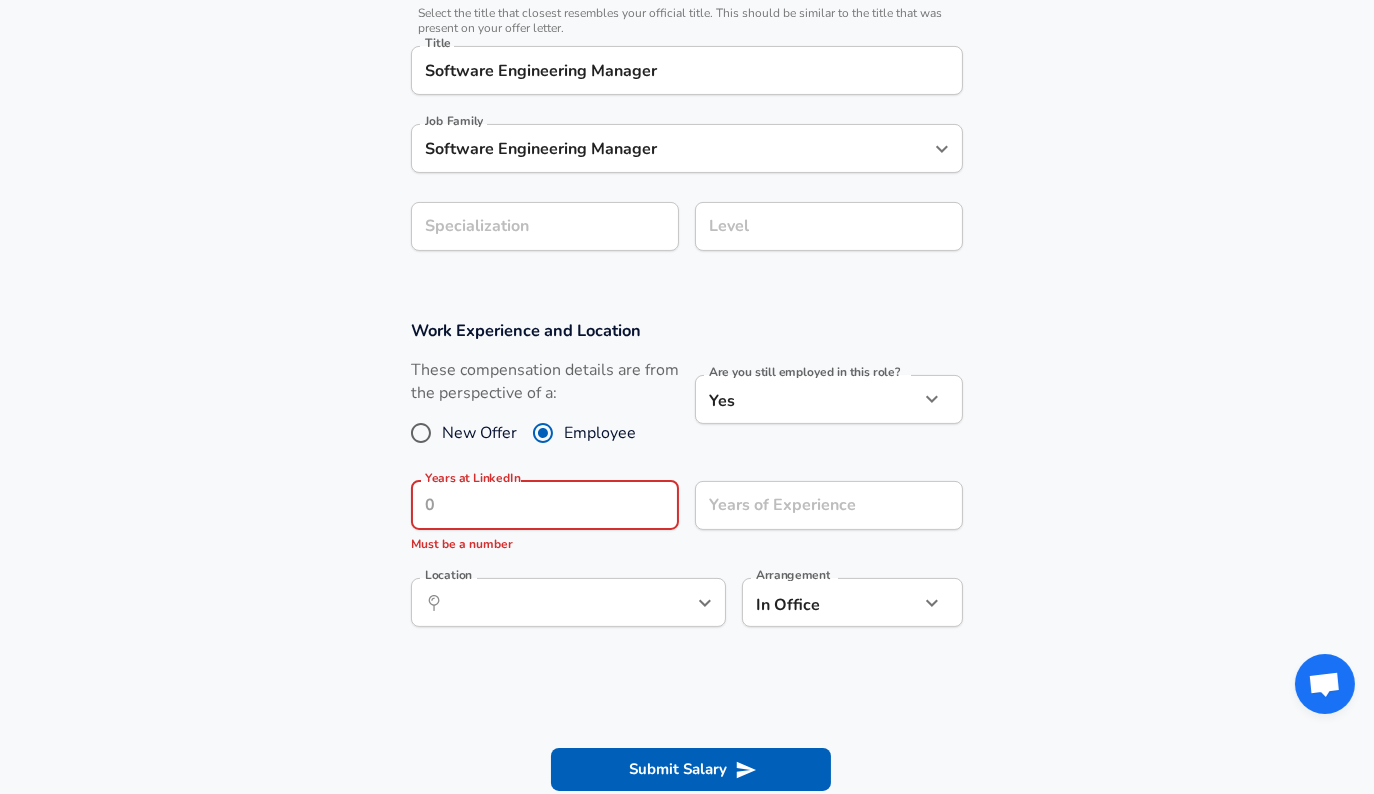 click on "Work Experience and Location These compensation details are from the perspective of a: New Offer Employee Are you still employed in this role? Yes yes Are you still employed in this role? Years at LinkedIn Years at LinkedIn Must be a number Years of Experience Years of Experience Location ​ Location Arrangement In Office office Arrangement" at bounding box center [687, 484] 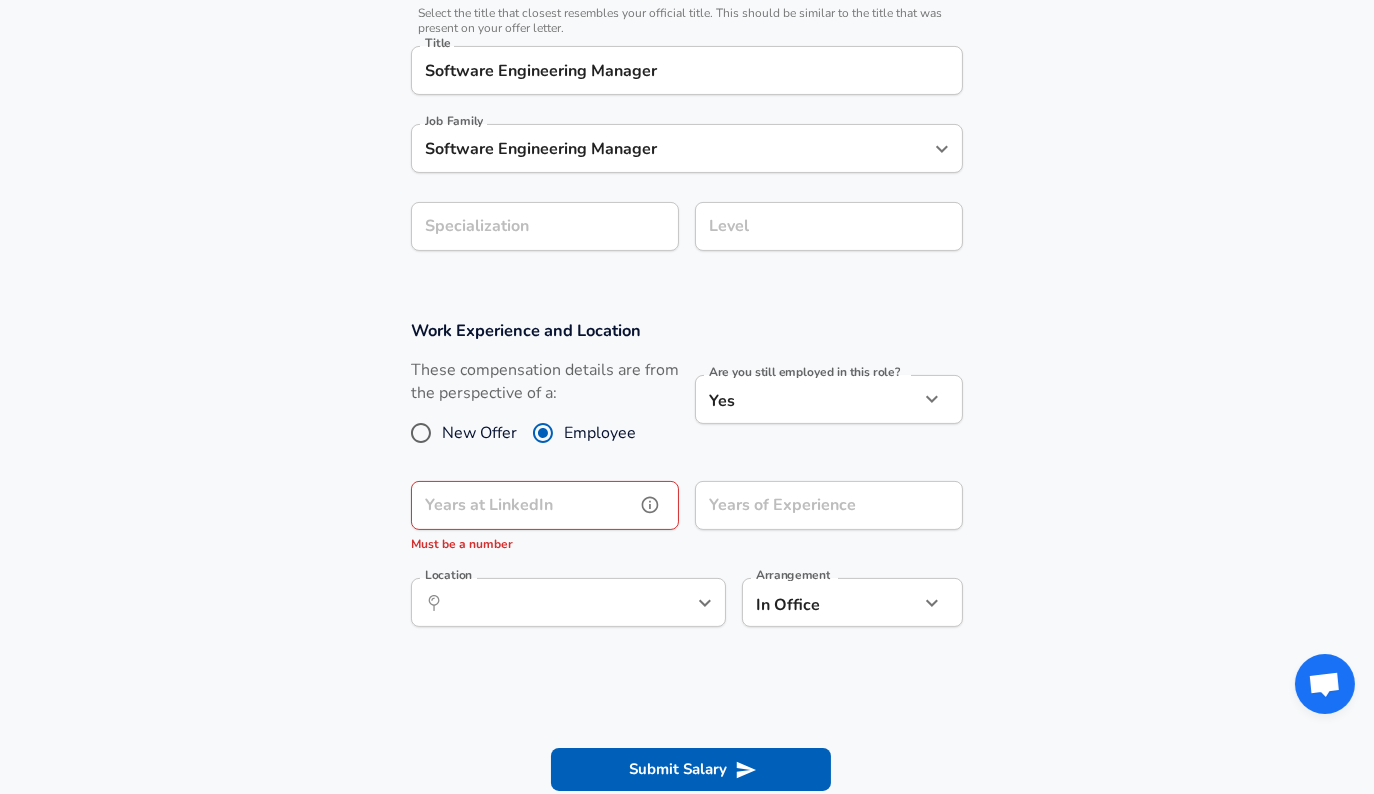 click on "Years at LinkedIn" at bounding box center (523, 505) 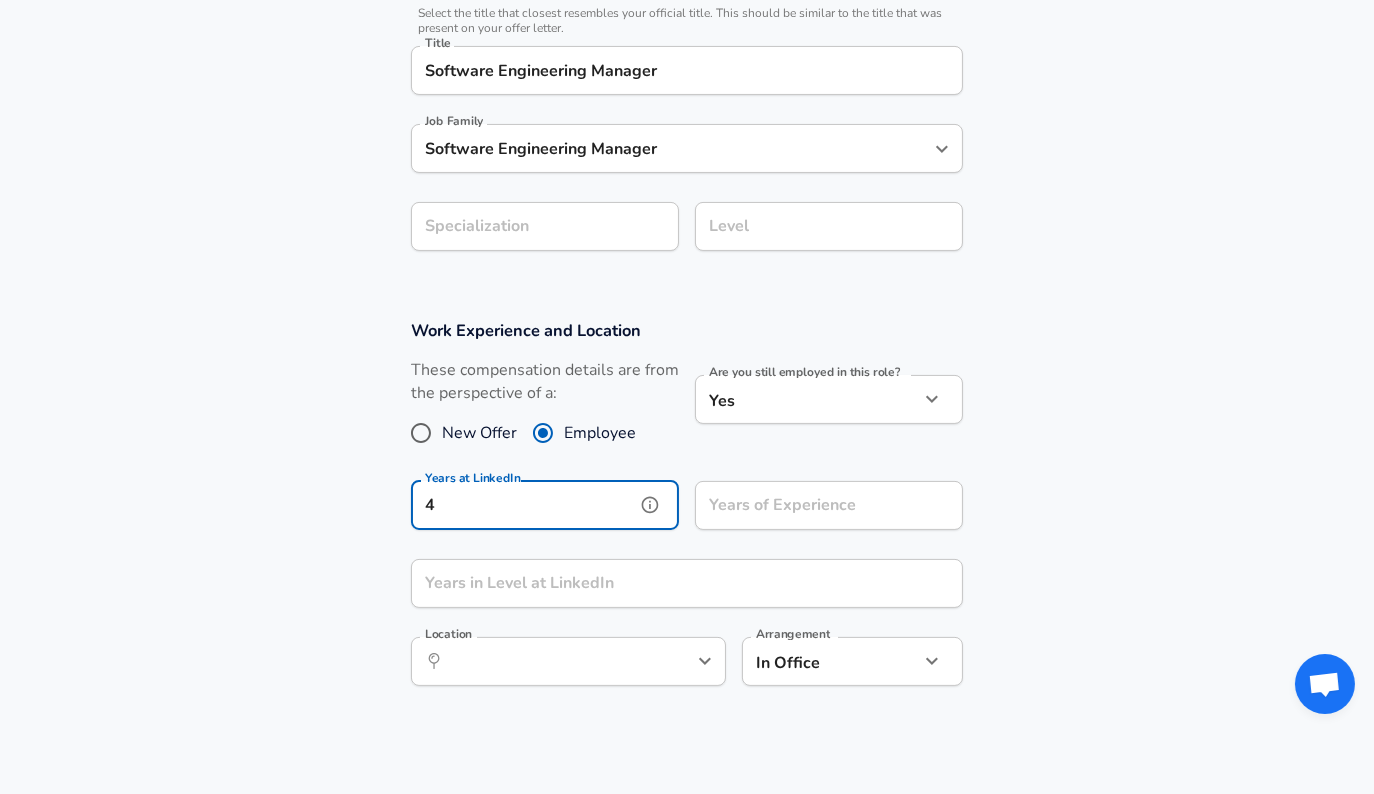 type on "4" 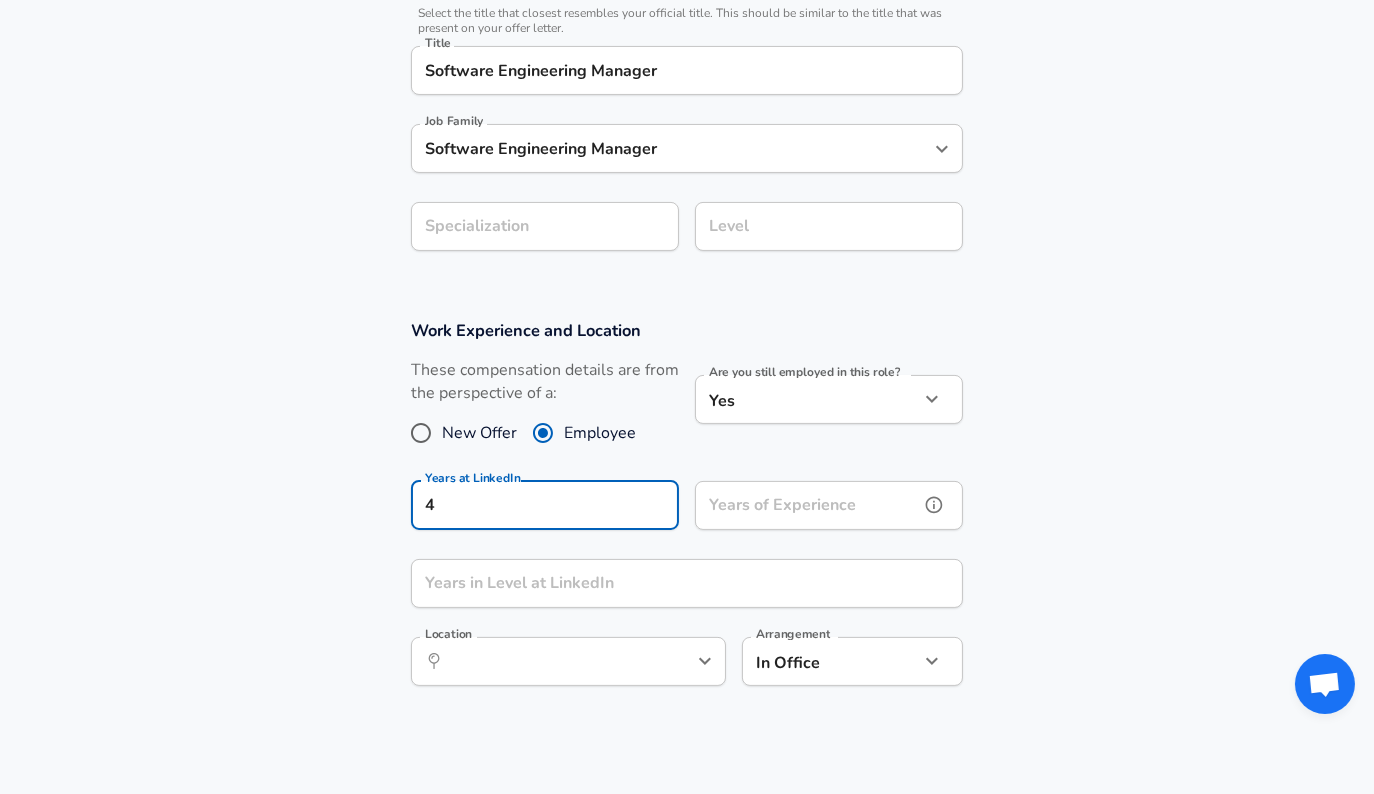 click on "Years of Experience" at bounding box center [807, 505] 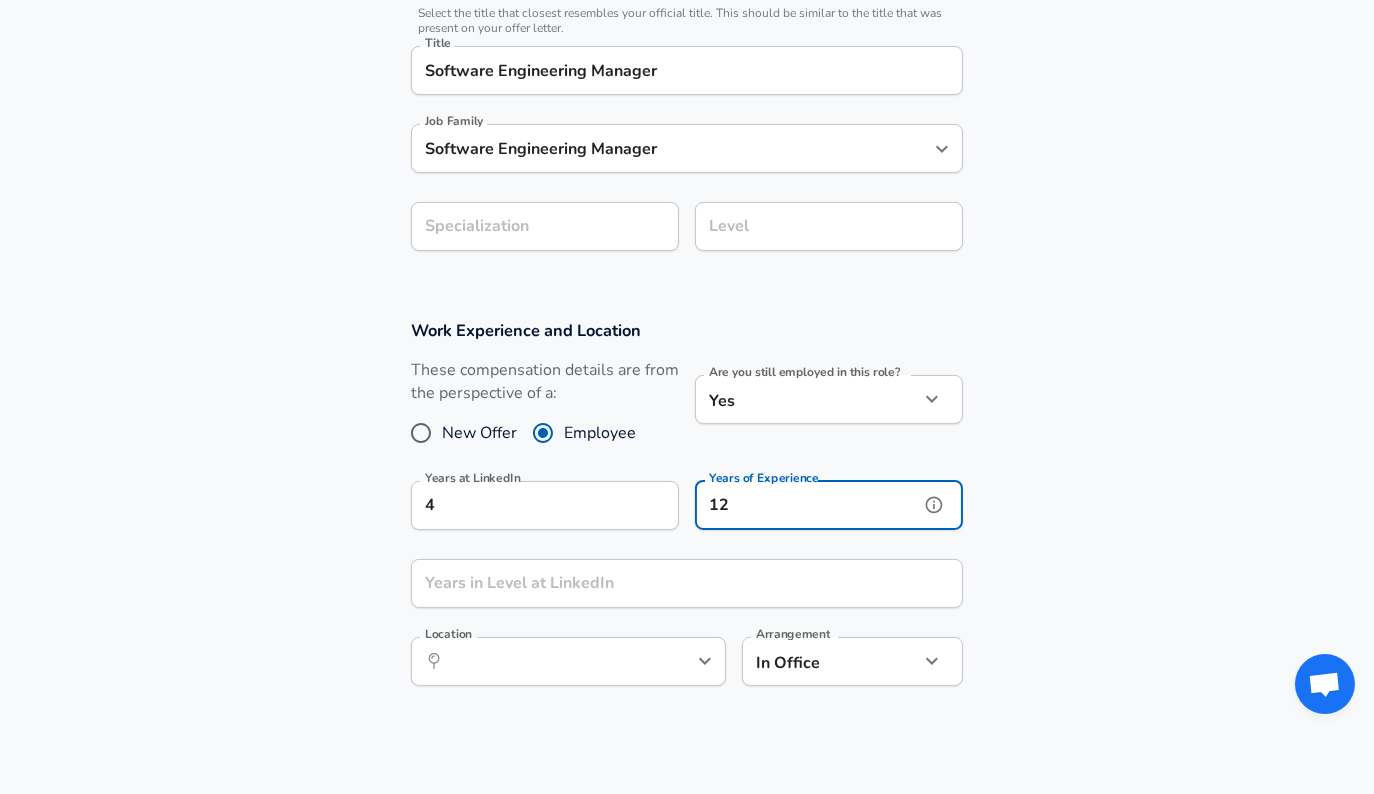 type on "12" 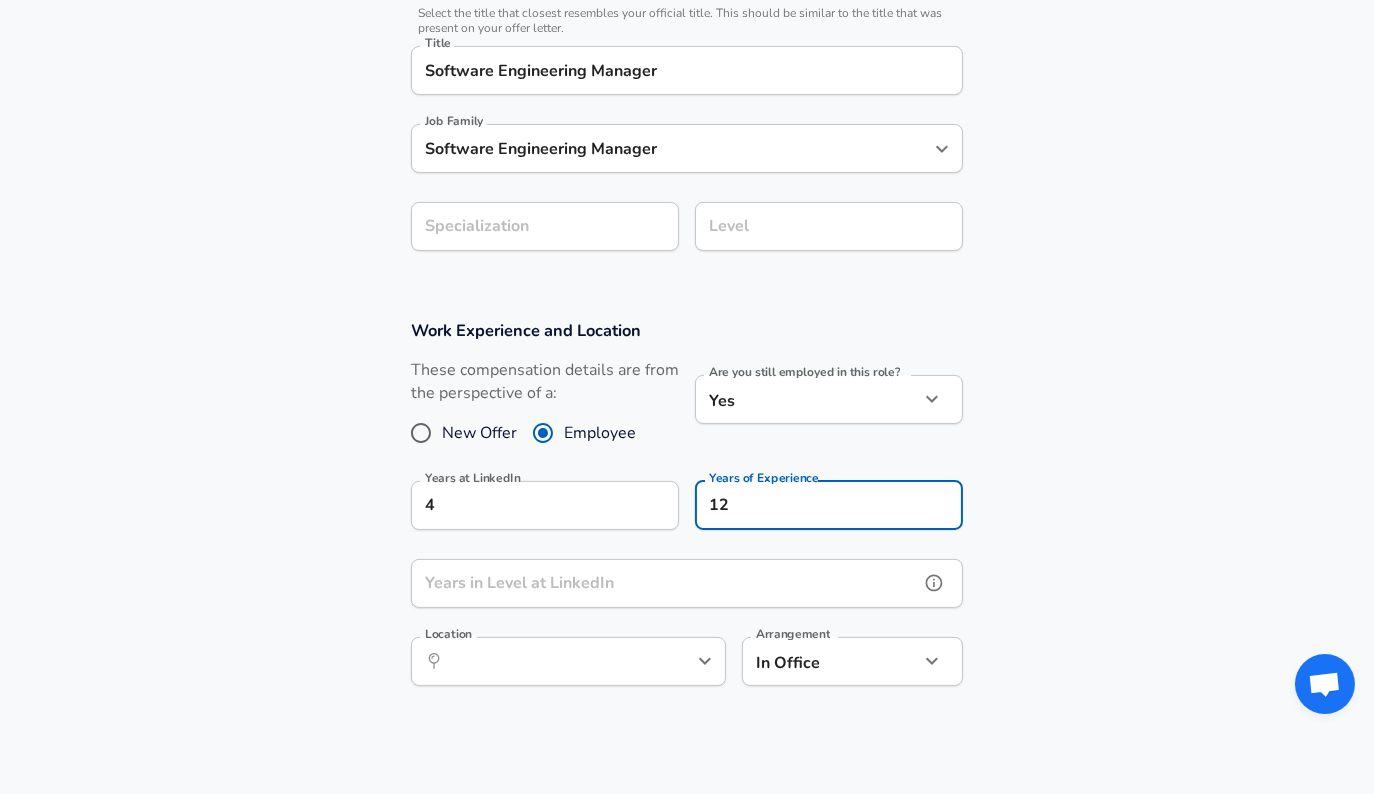 click on "Years in Level at LinkedIn" at bounding box center [665, 583] 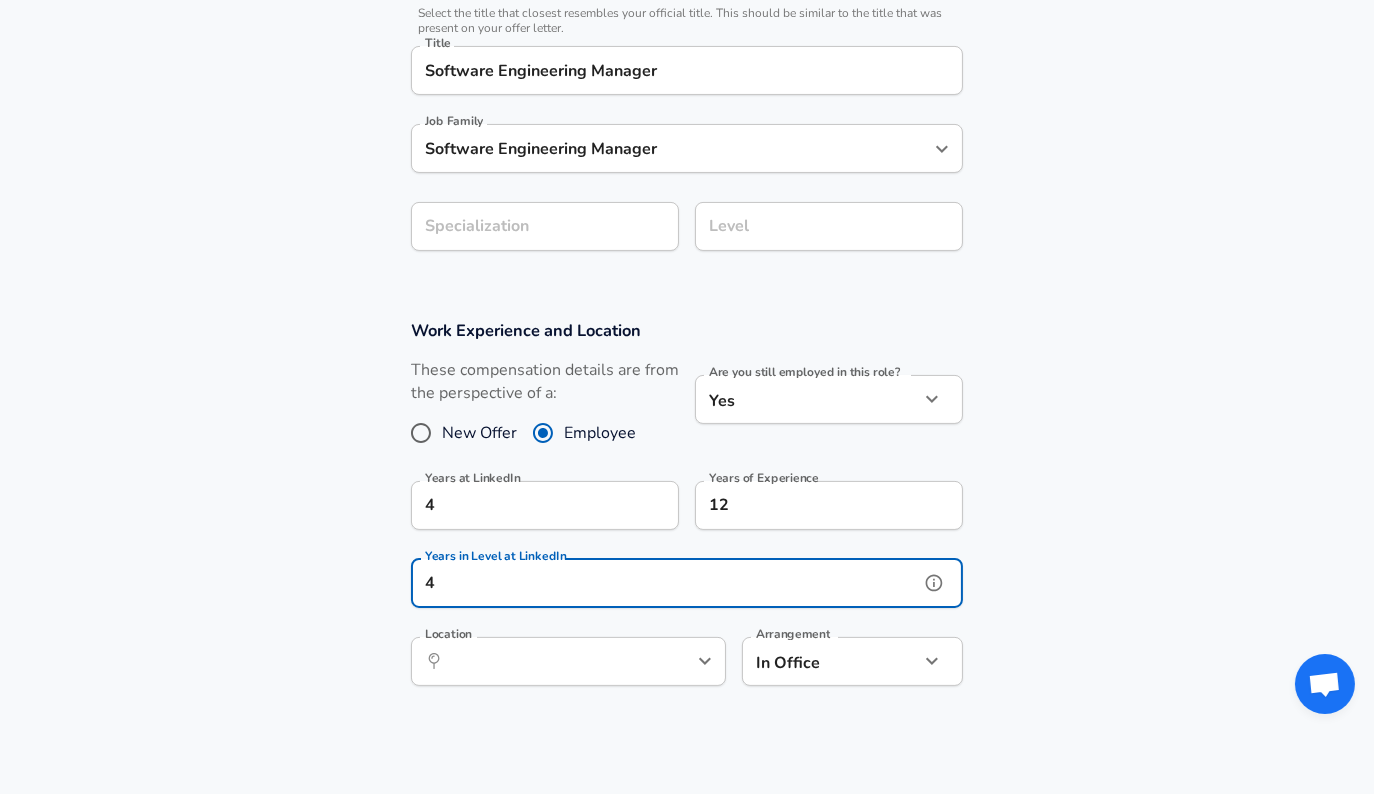 type on "4" 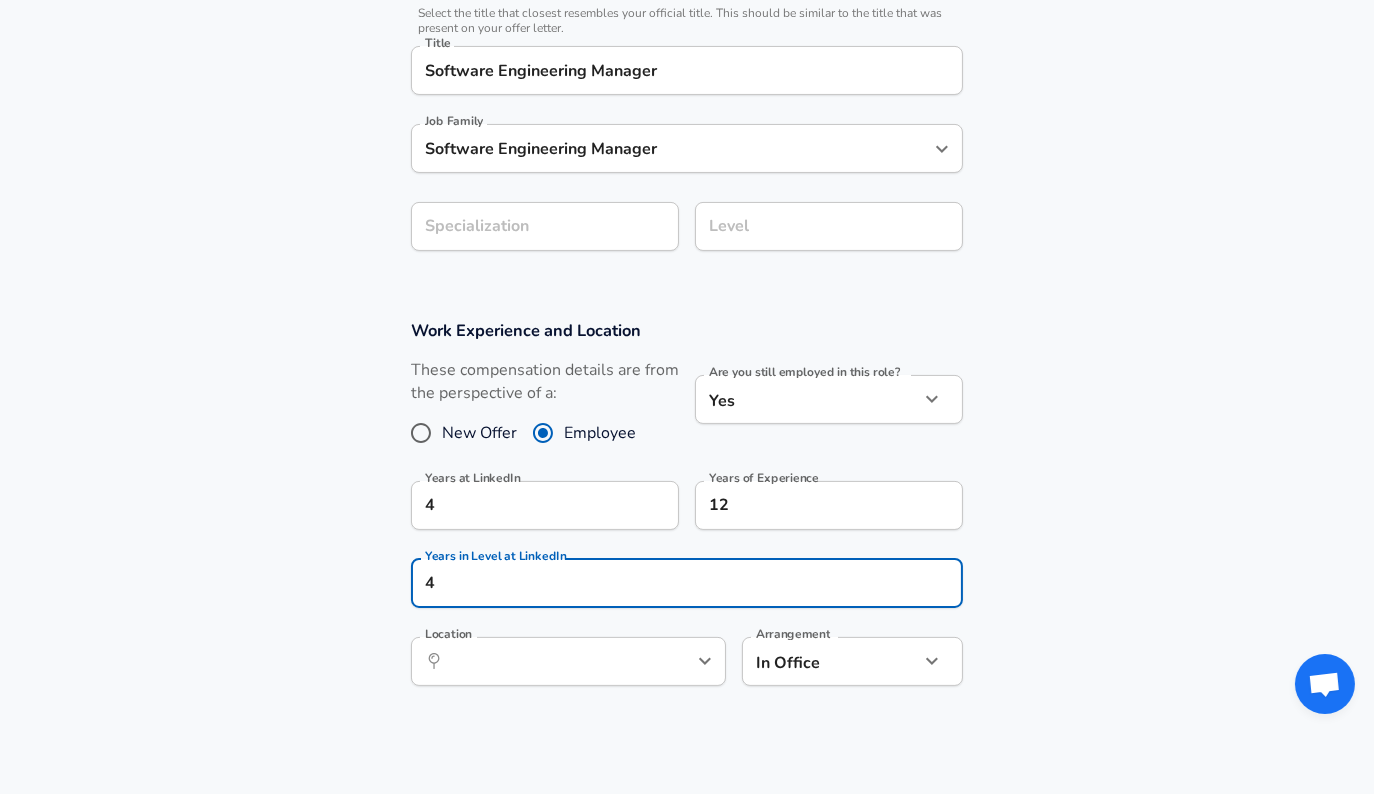 click on "Years at LinkedIn 4 Years at LinkedIn Years of Experience 12 Years of Experience Years in Level at LinkedIn 4 Years in Level at LinkedIn Location ​ Location Arrangement In Office office Arrangement" at bounding box center [687, 513] 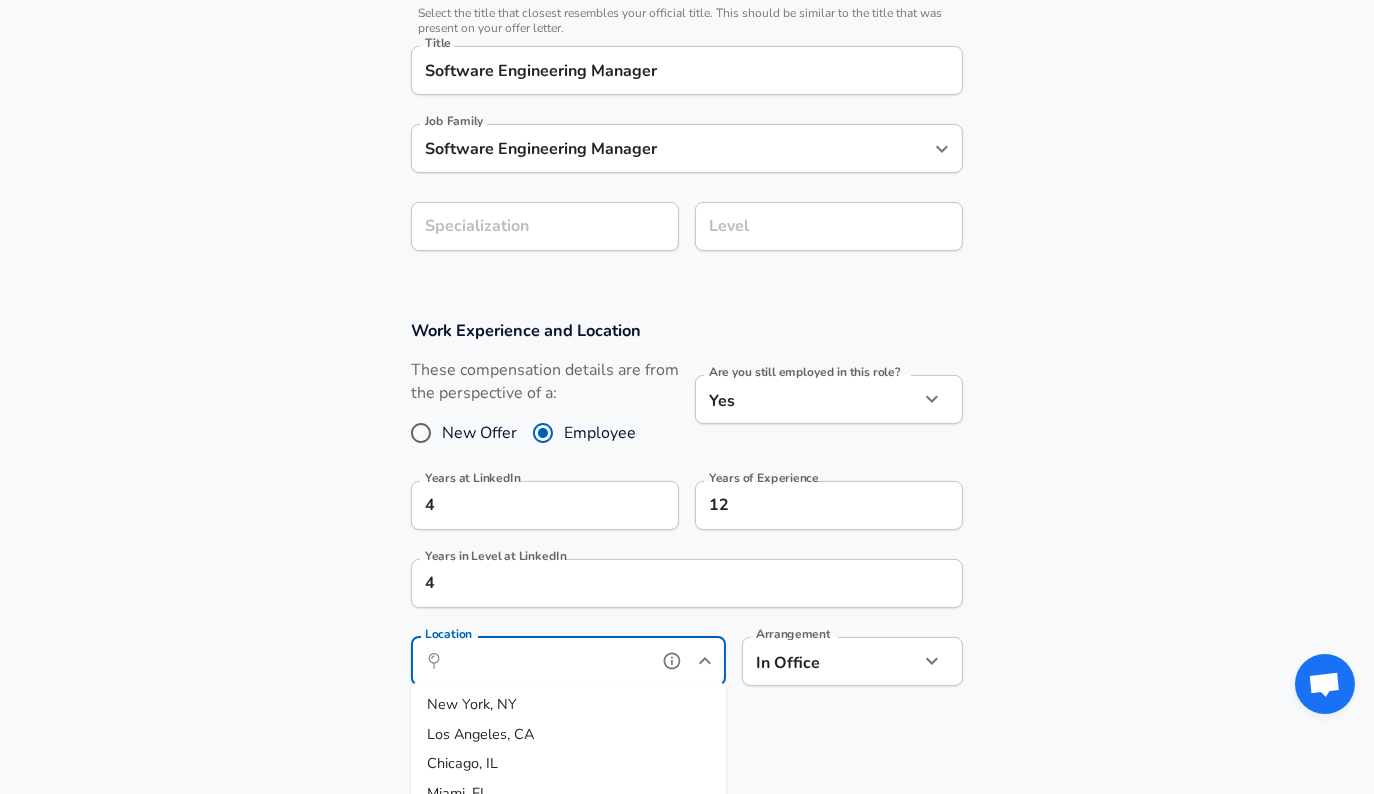 click on "Location" at bounding box center (546, 661) 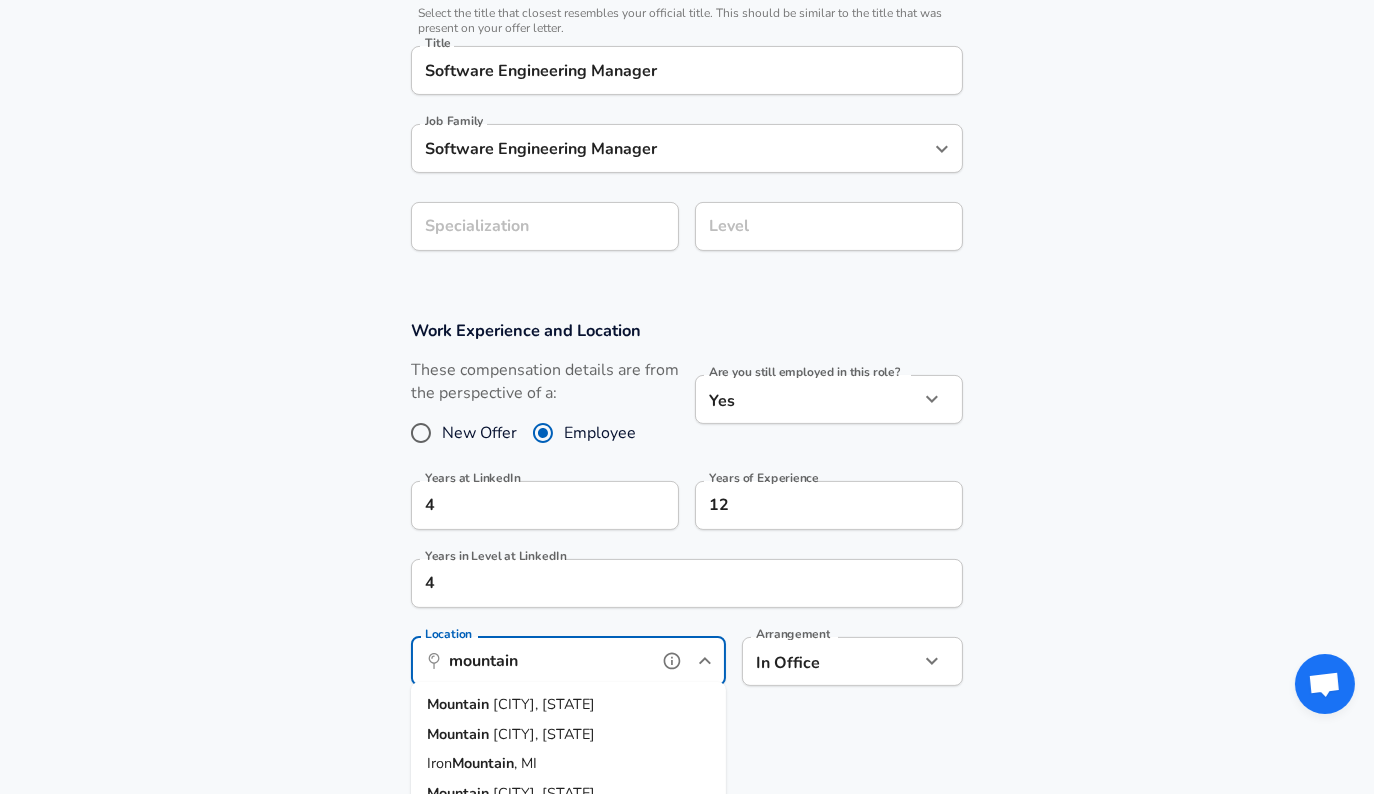 click on "[CITY], [STATE]" at bounding box center (568, 705) 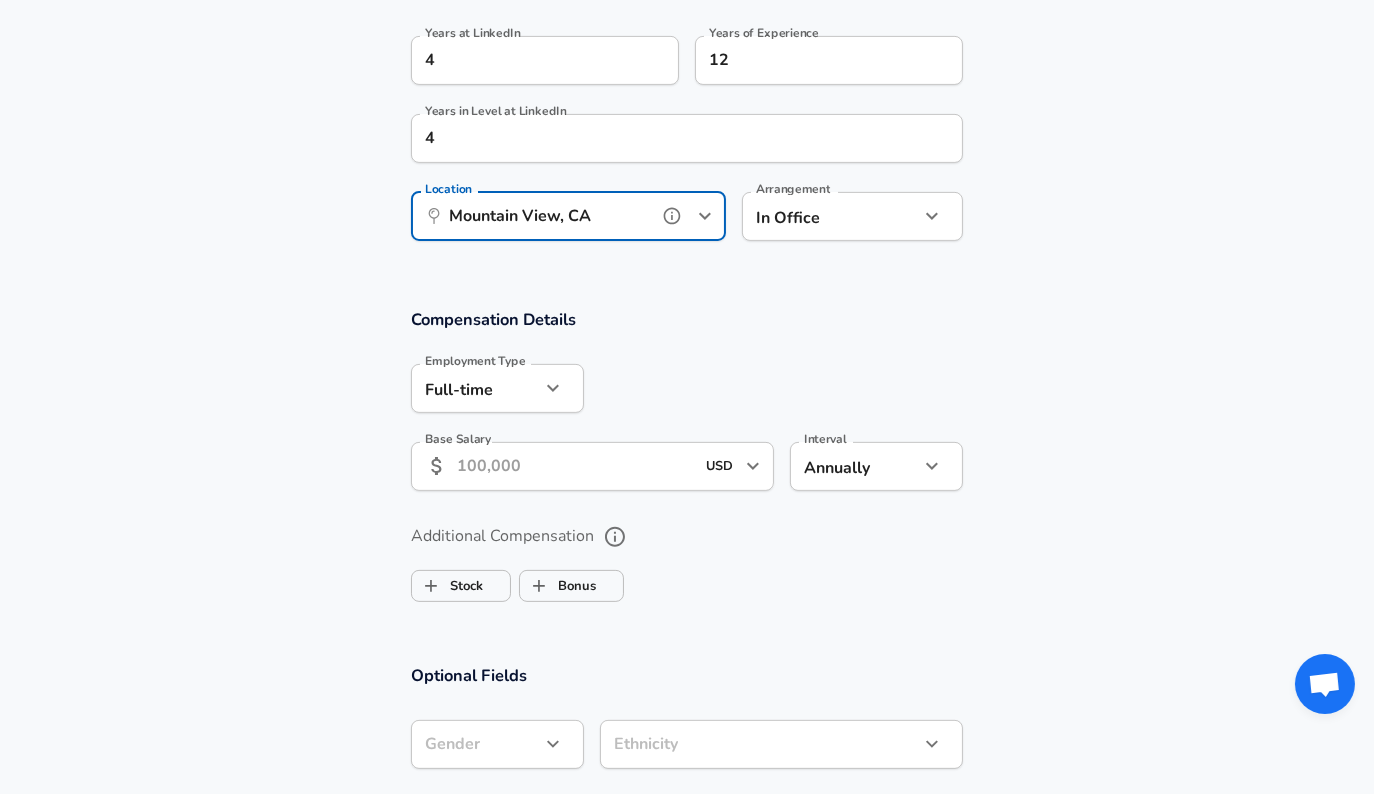 scroll, scrollTop: 1028, scrollLeft: 0, axis: vertical 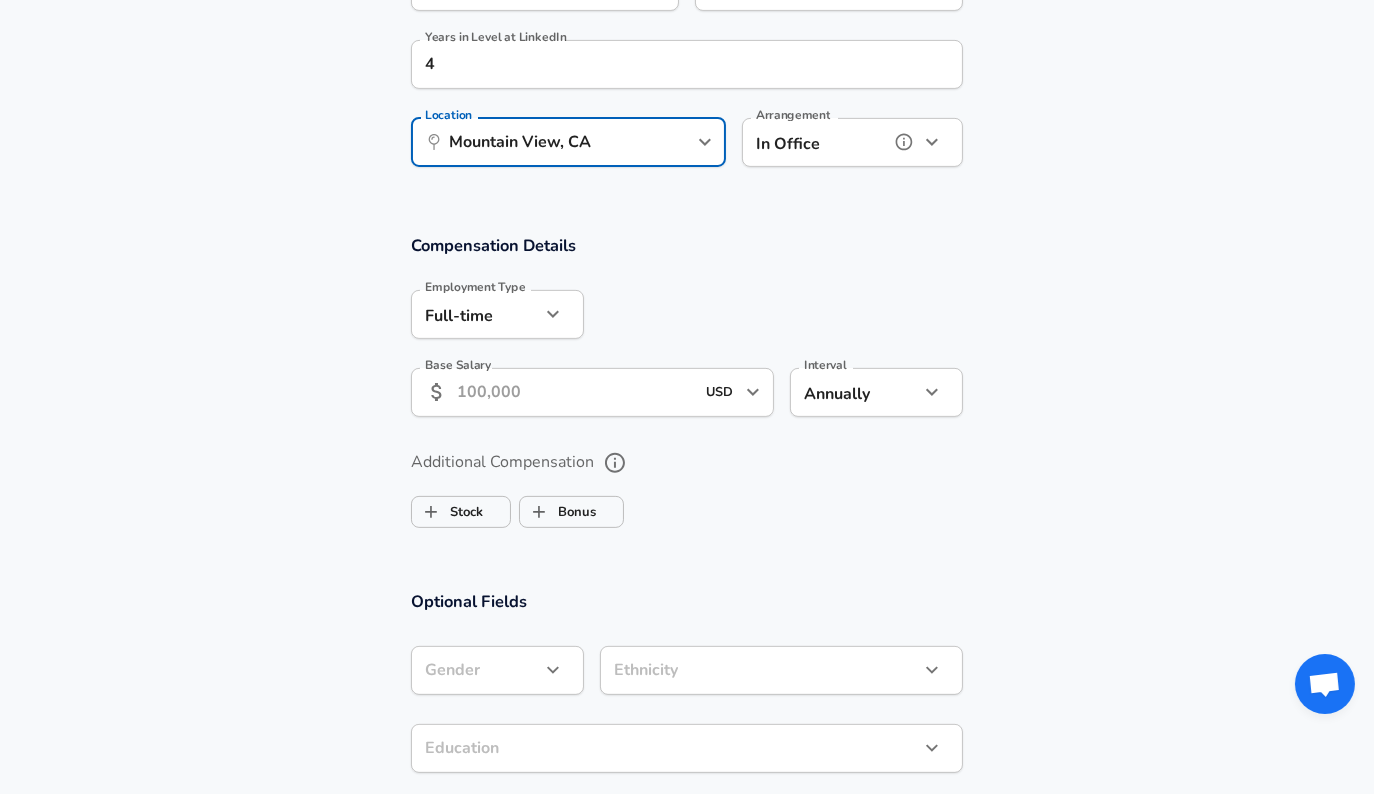 click 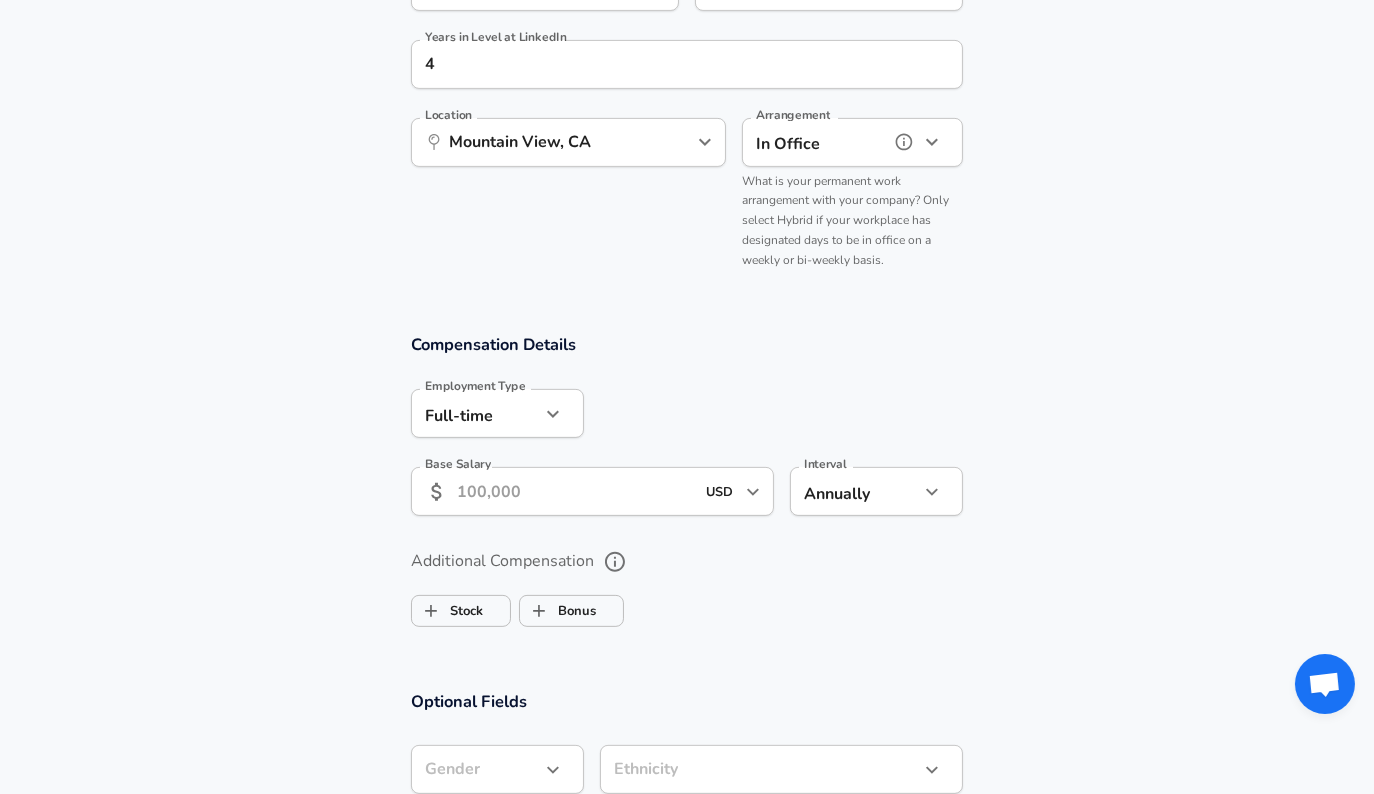 click 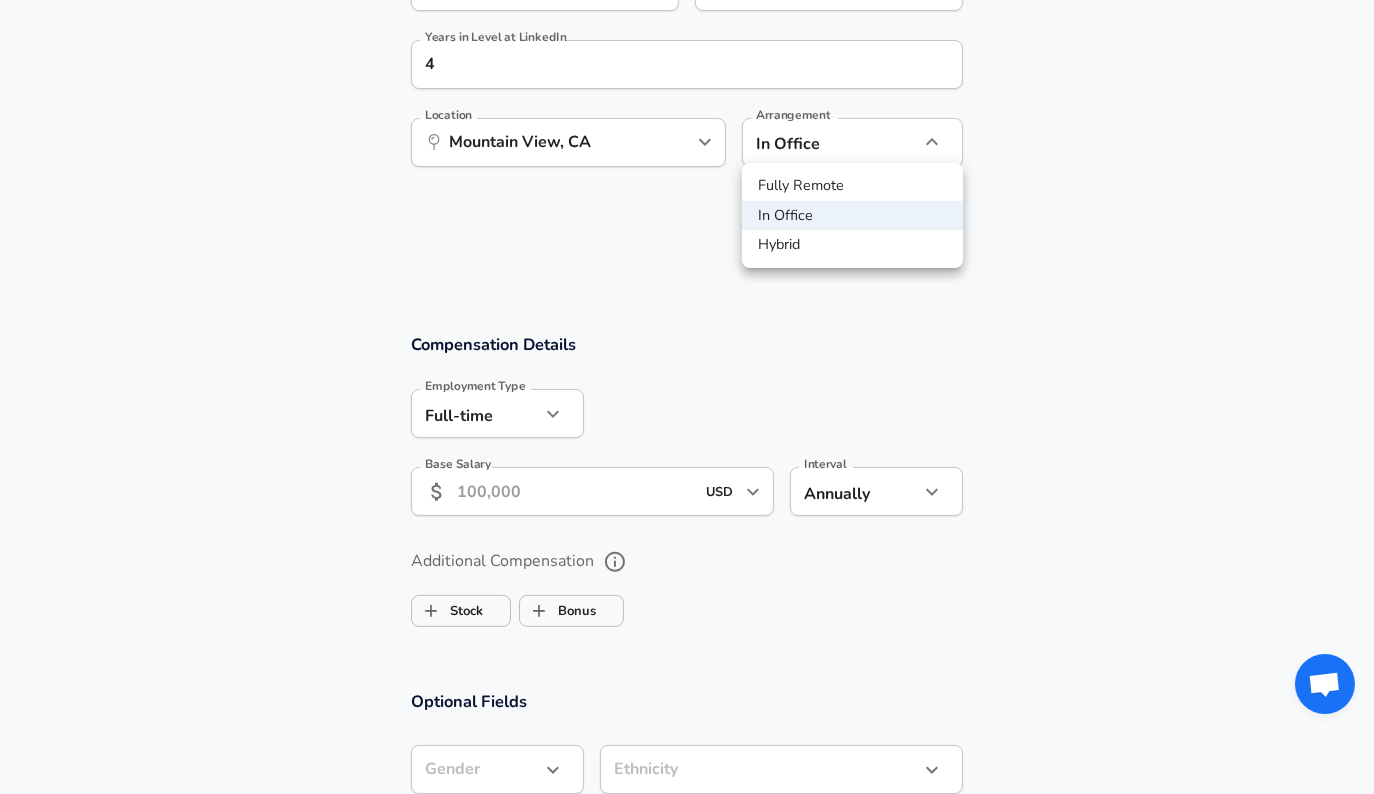 click on "Hybrid" at bounding box center [852, 245] 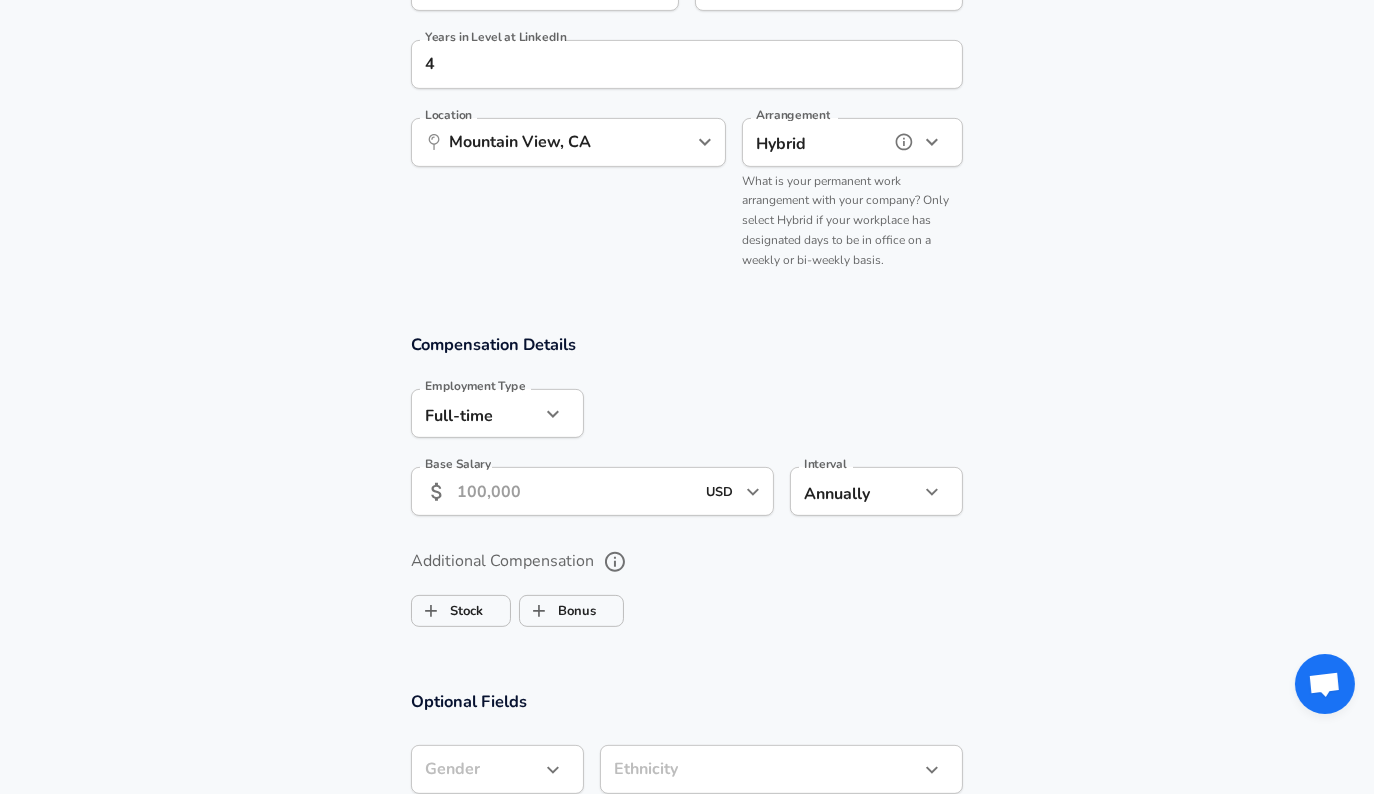 type on "hybrid" 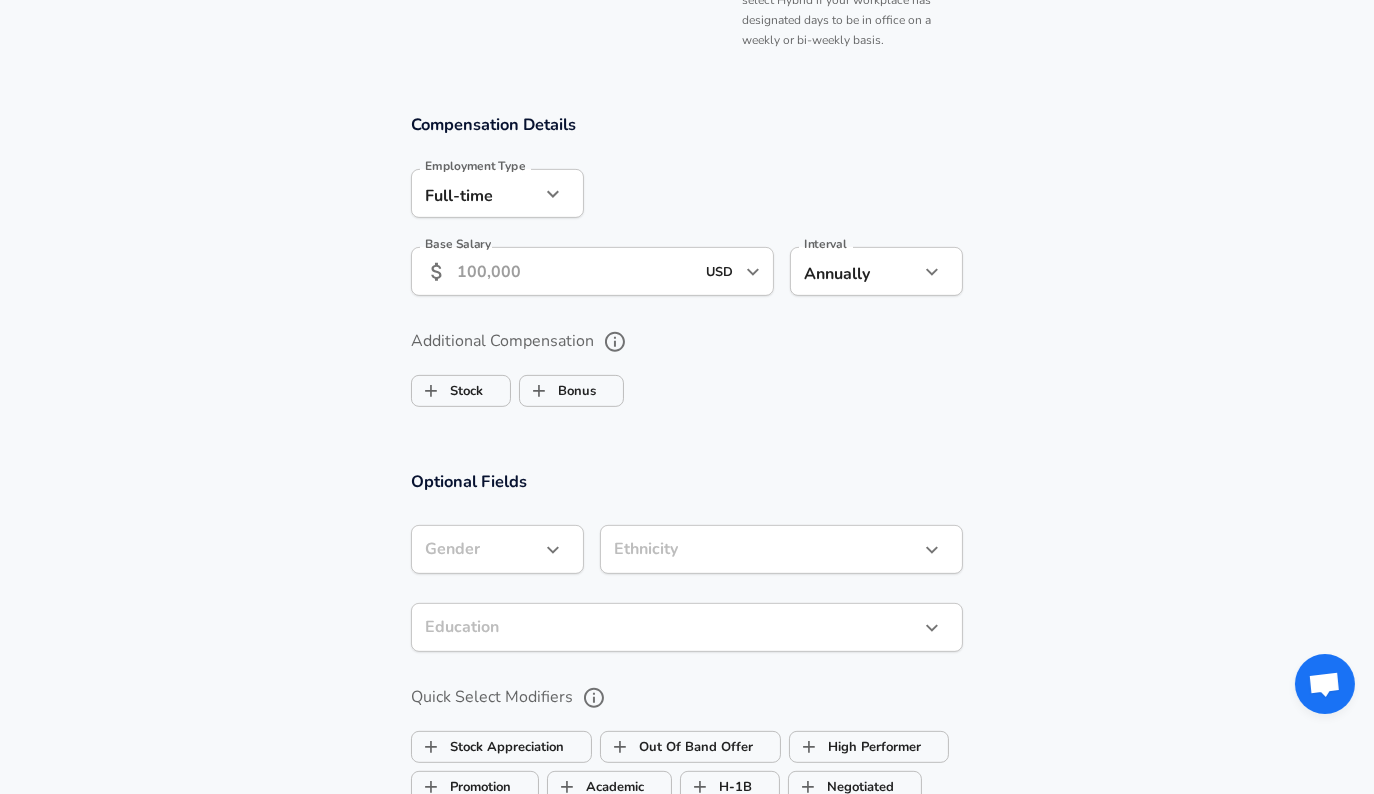 scroll, scrollTop: 1277, scrollLeft: 0, axis: vertical 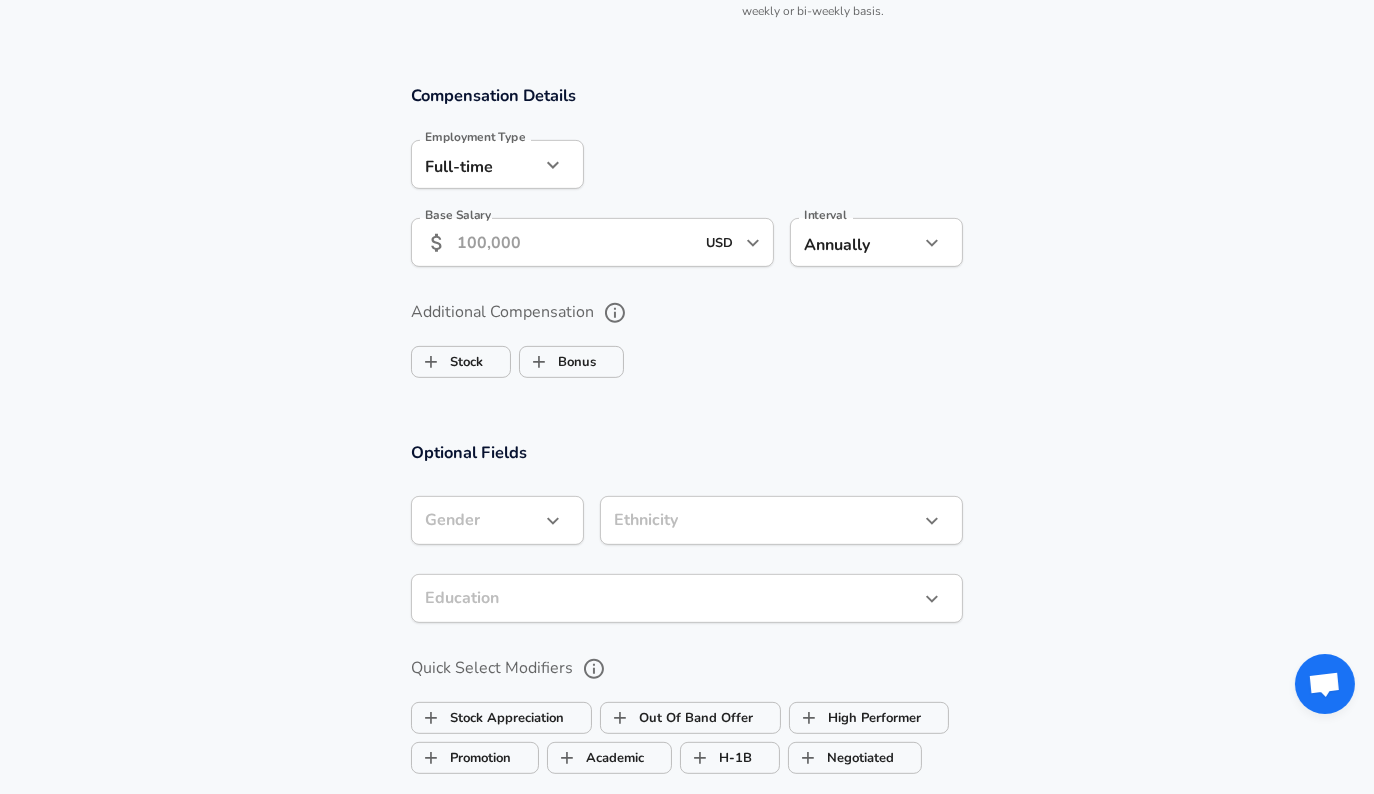 click on "Base Salary" at bounding box center (575, 242) 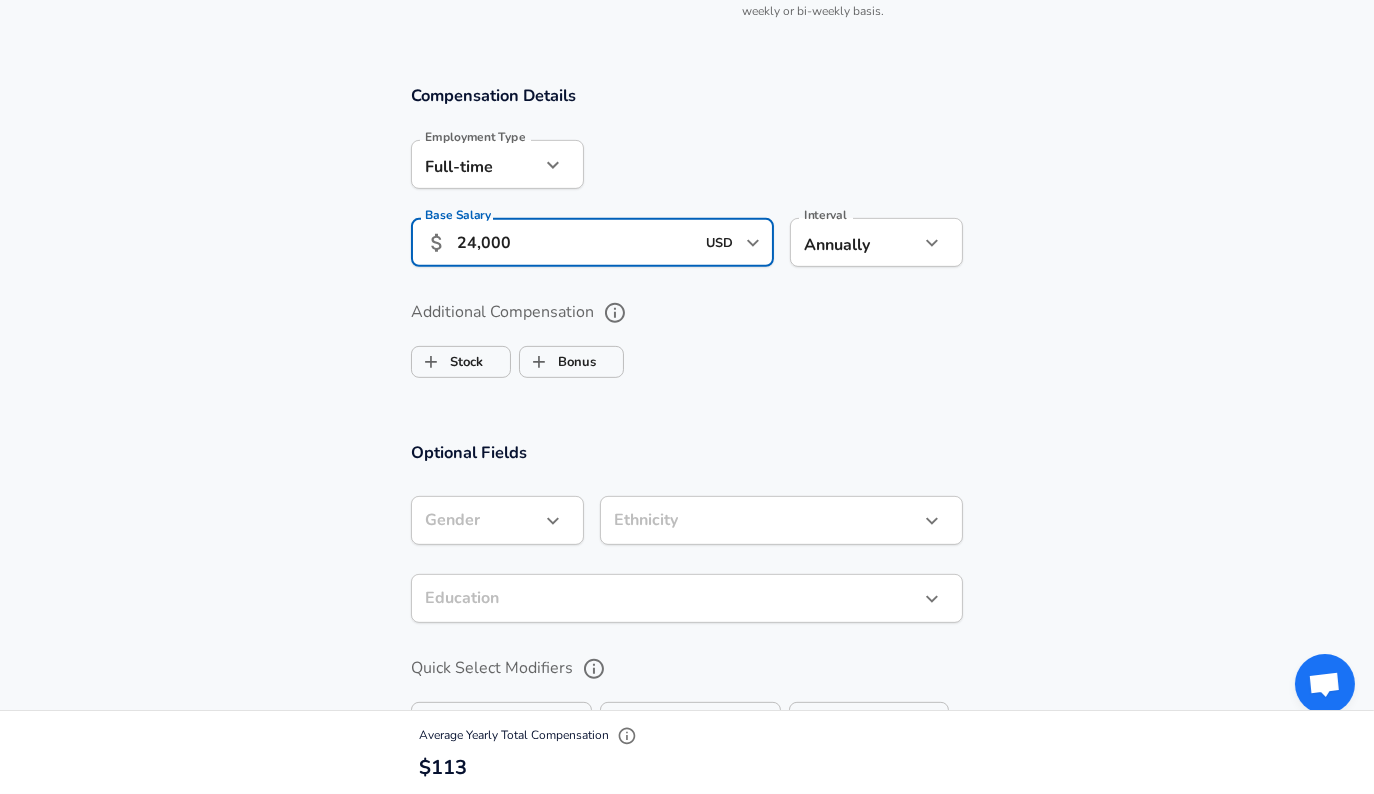 type on "240,000" 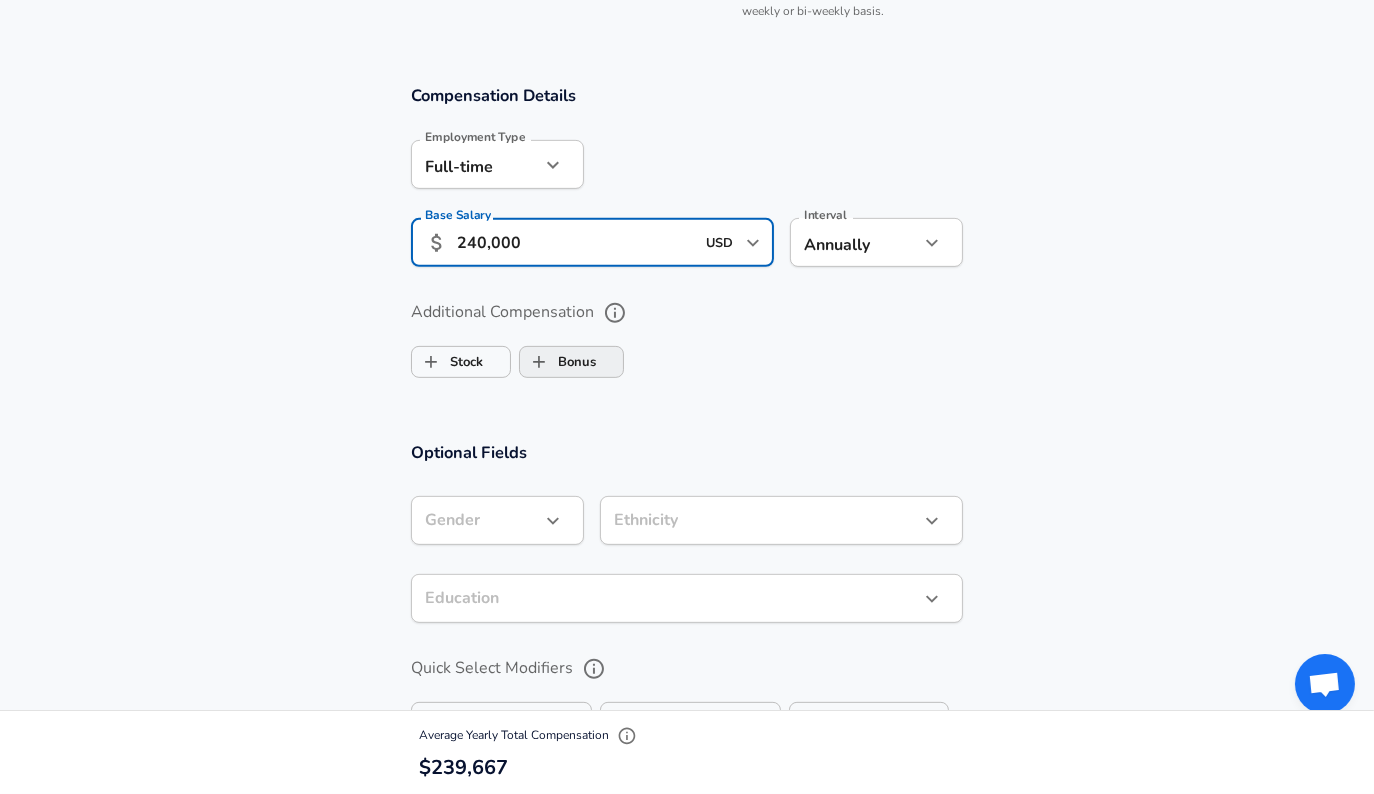click on "Bonus" at bounding box center (539, 362) 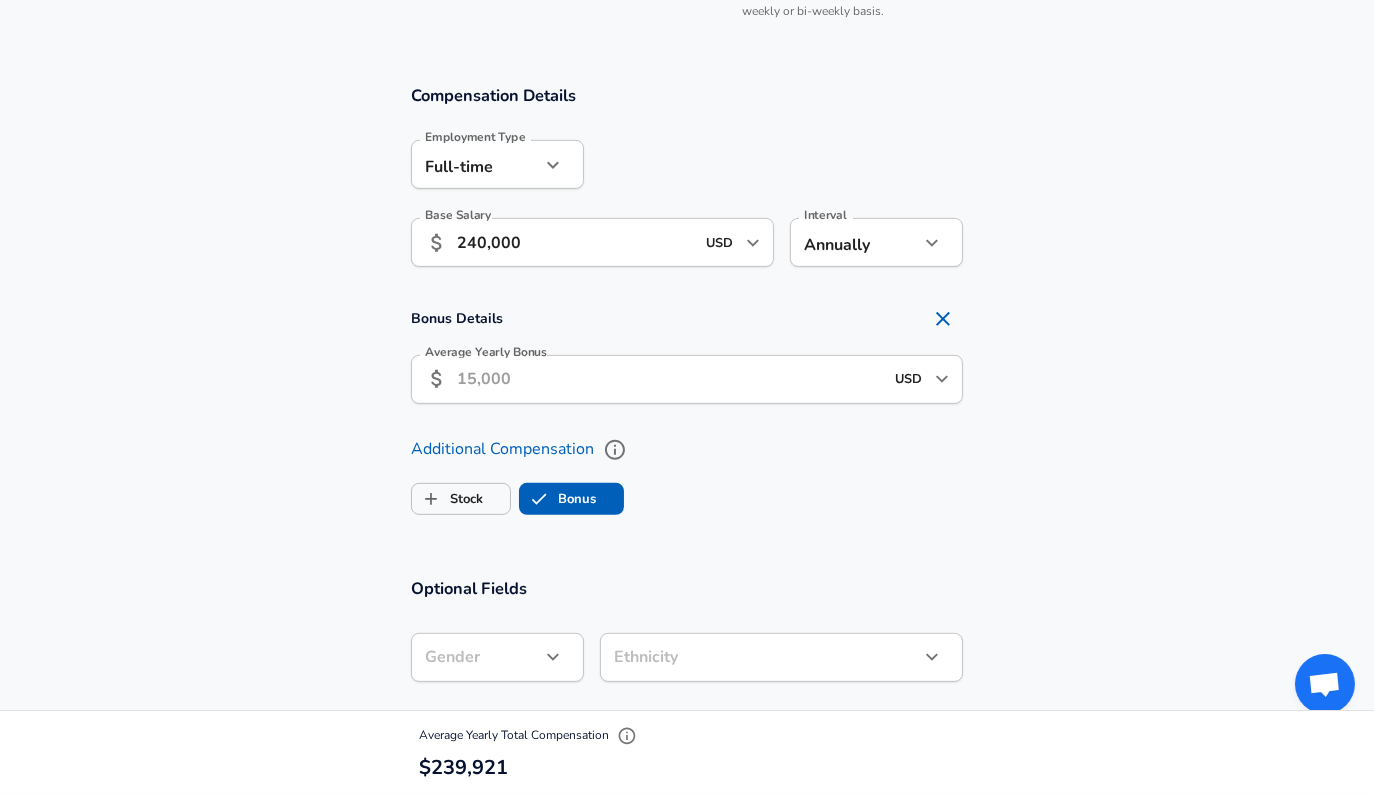 checkbox on "true" 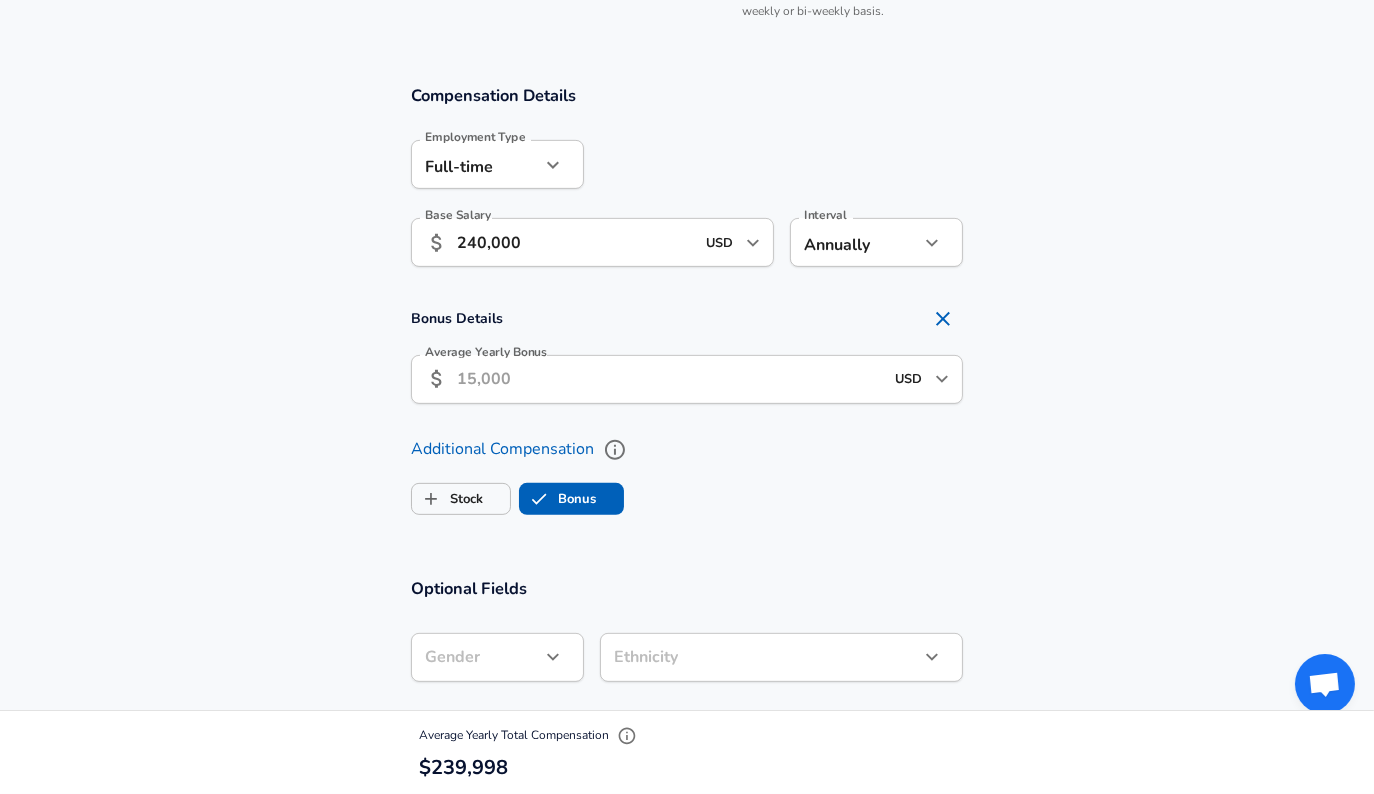 click on "Average Yearly Bonus" at bounding box center (670, 379) 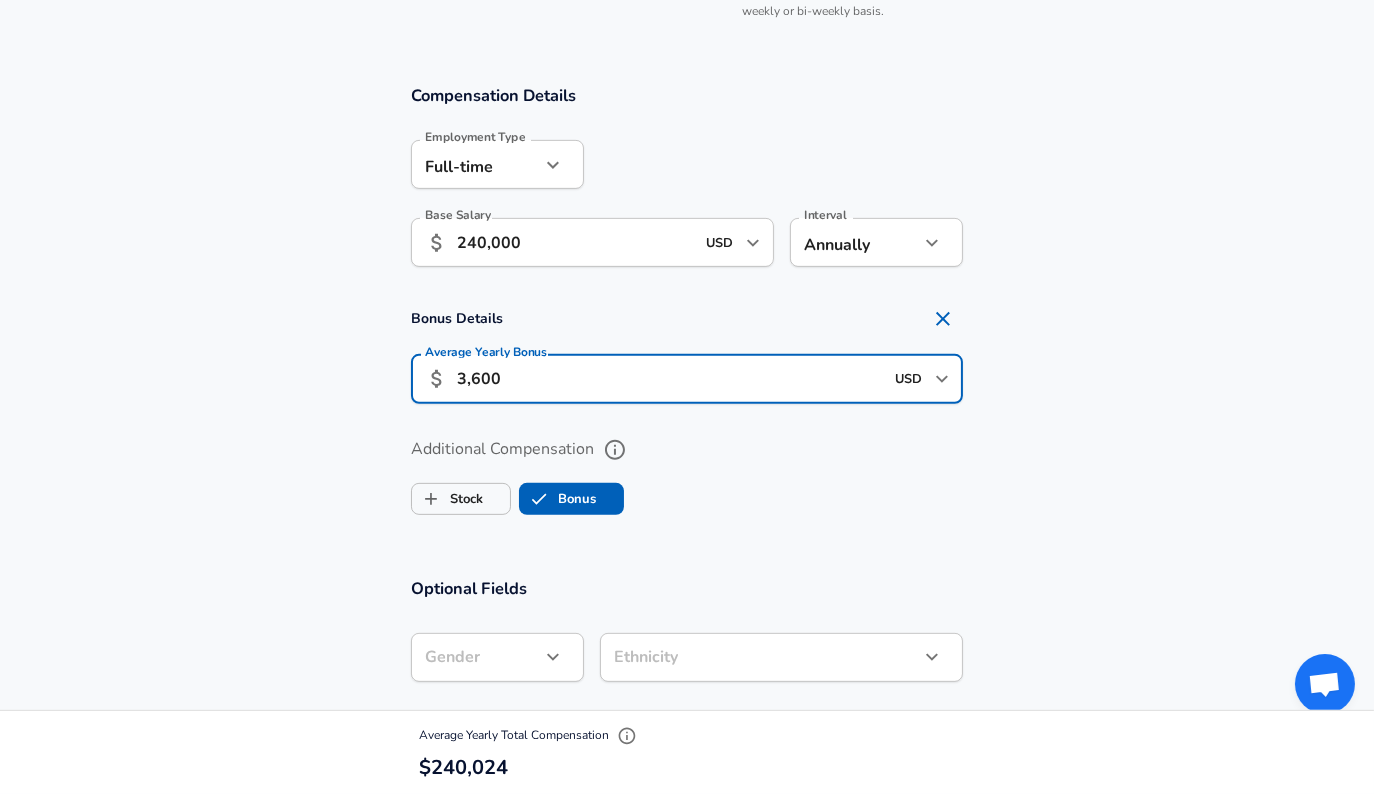 type on "36,000" 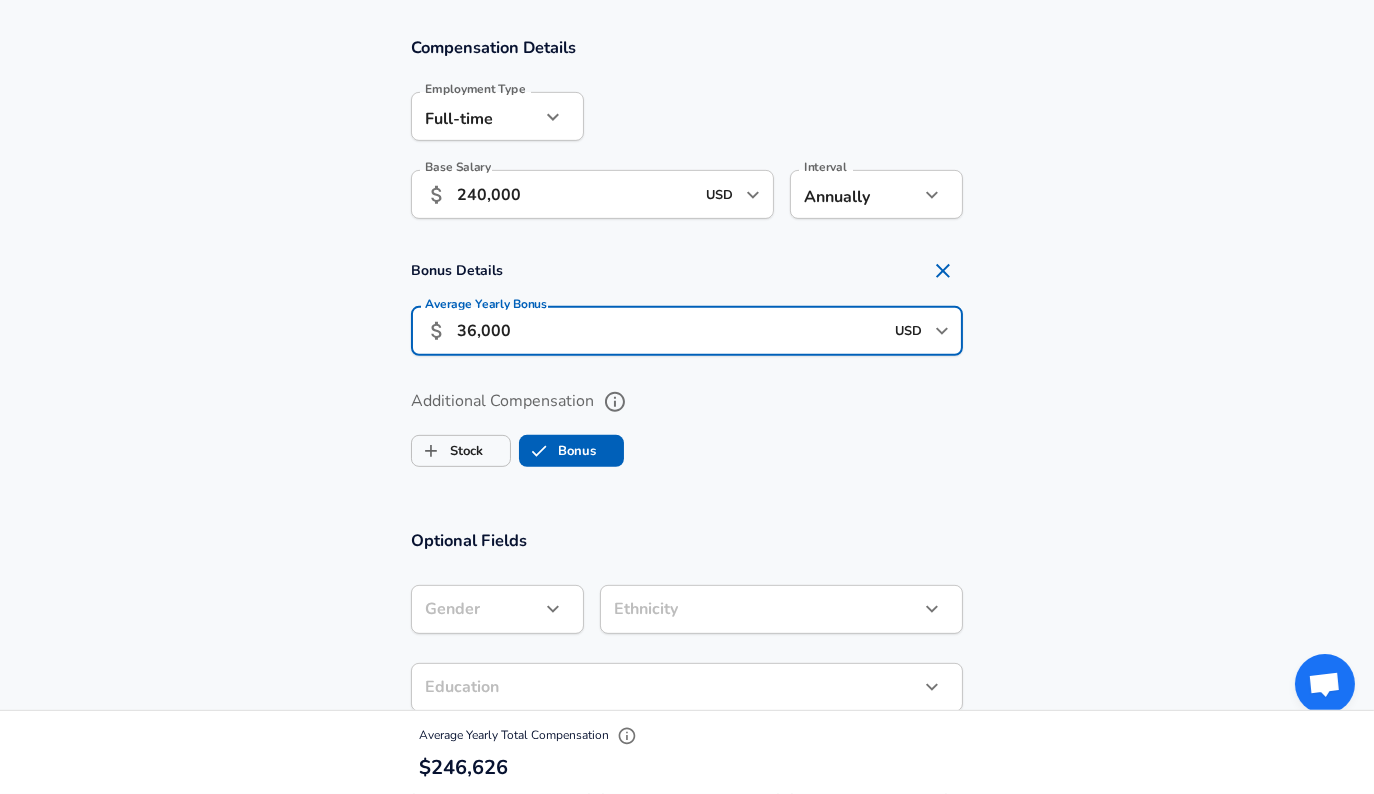 scroll, scrollTop: 1417, scrollLeft: 0, axis: vertical 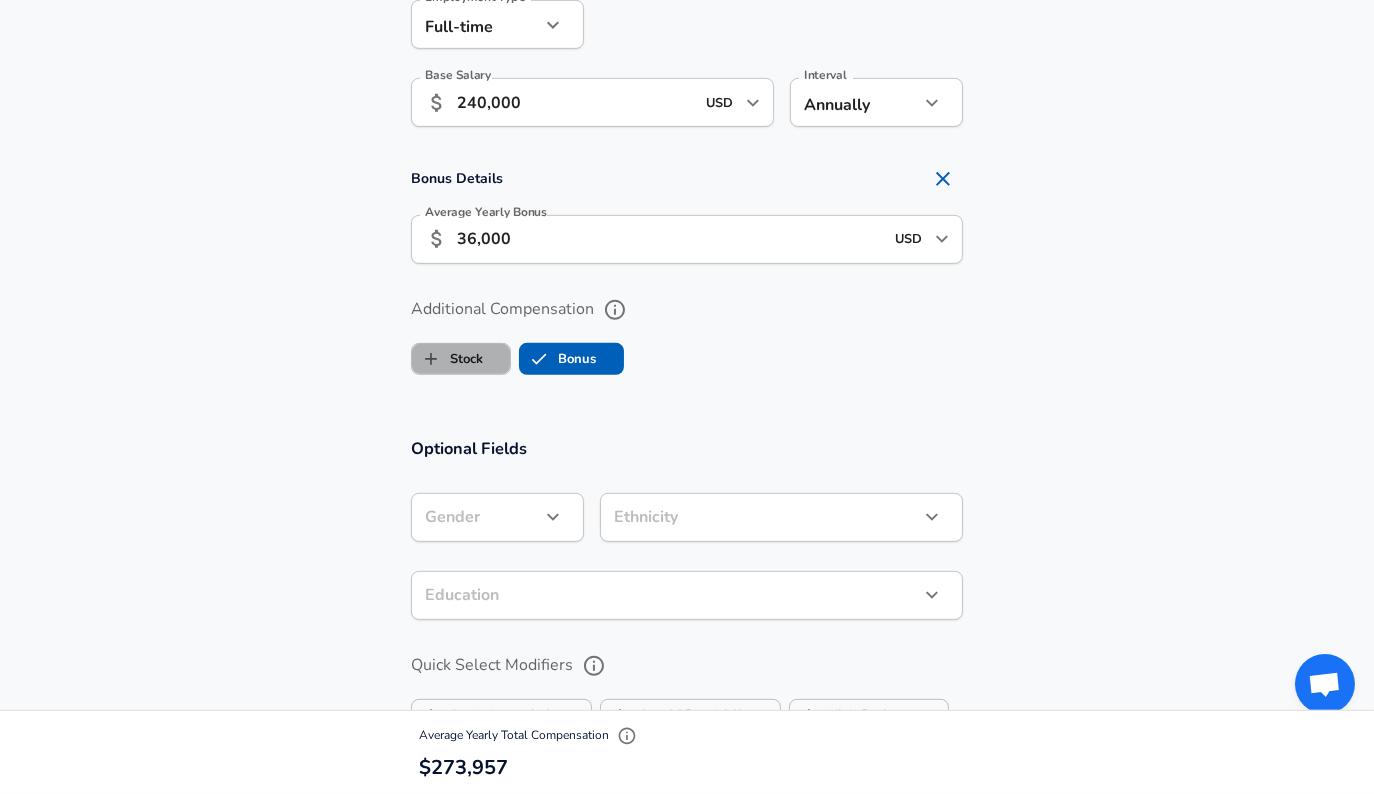 click on "Stock" at bounding box center [447, 359] 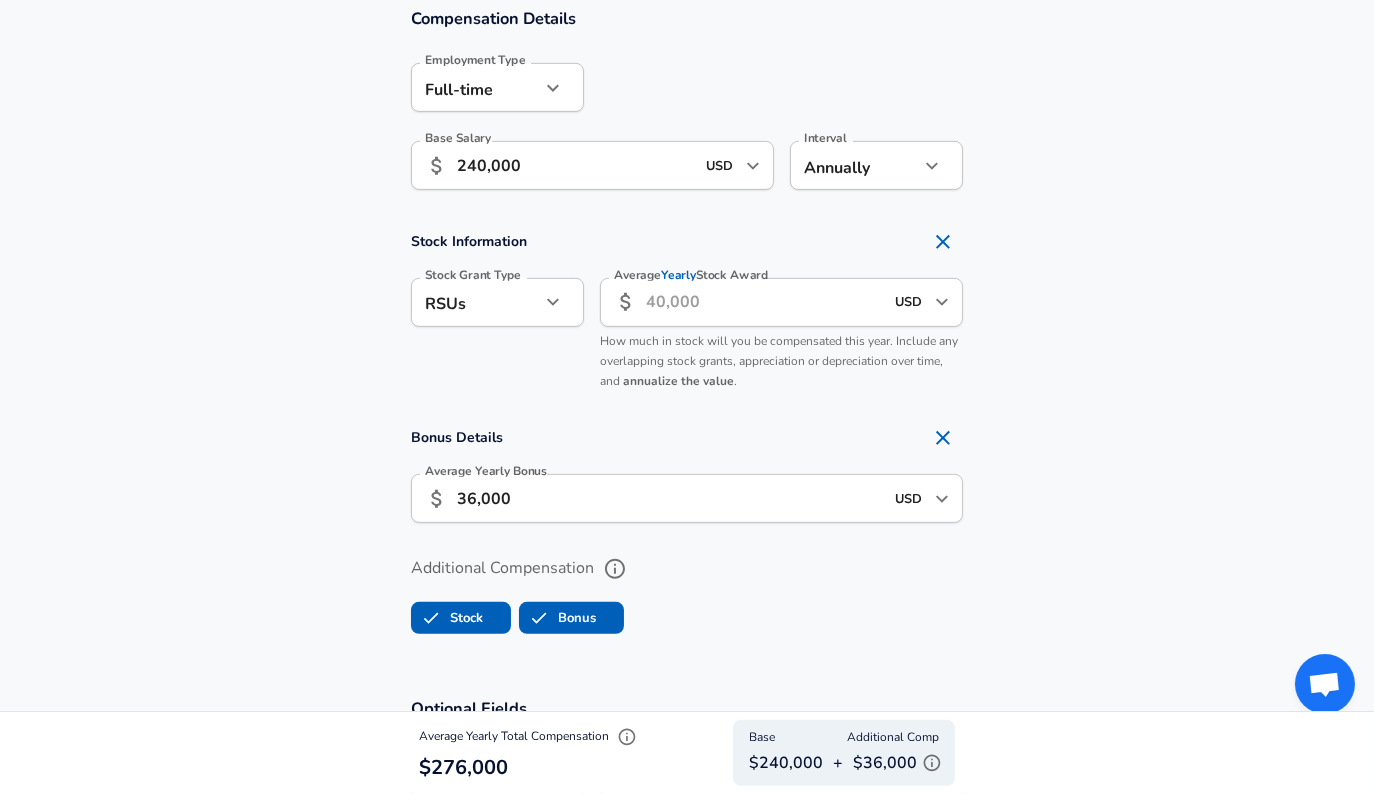 scroll, scrollTop: 1347, scrollLeft: 0, axis: vertical 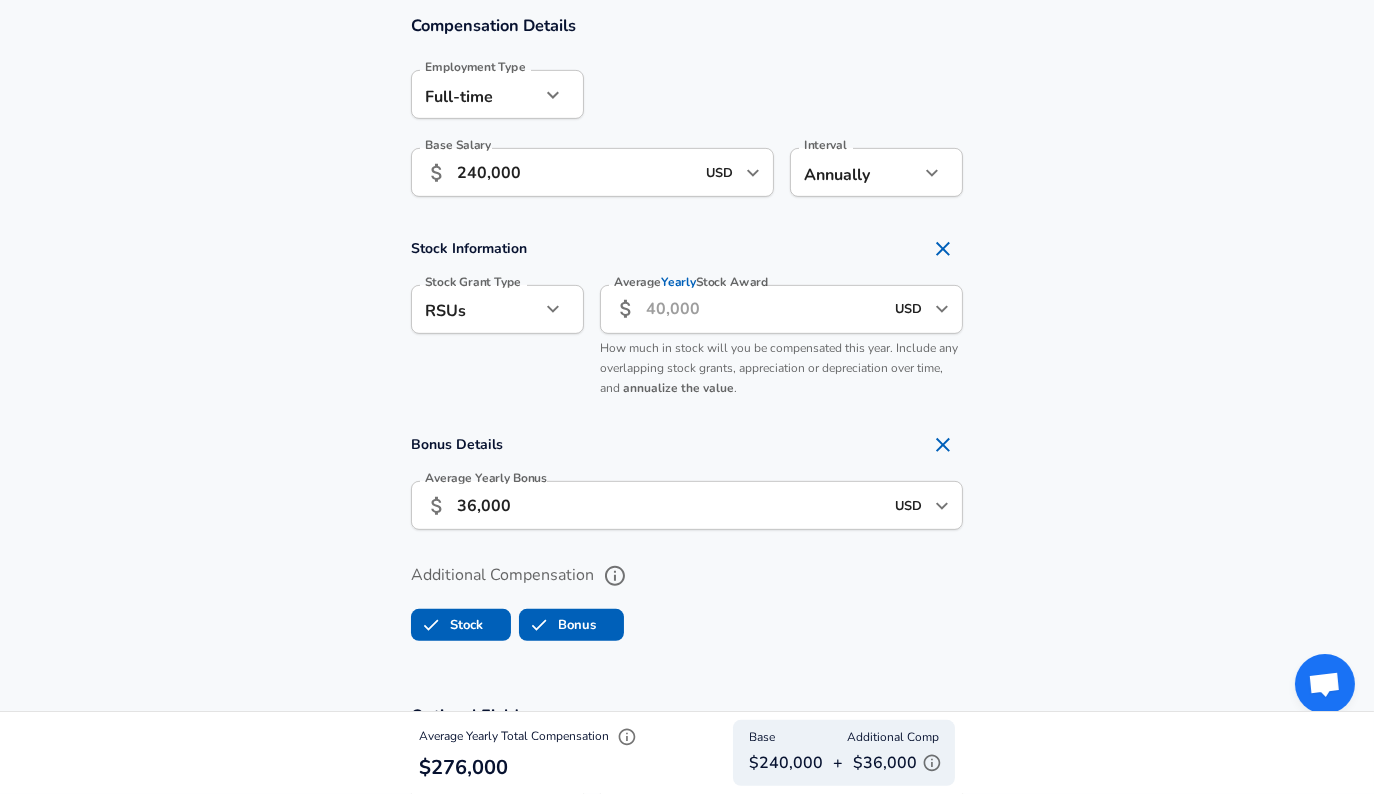 click on "Average  Yearly  Stock Award" at bounding box center [764, 309] 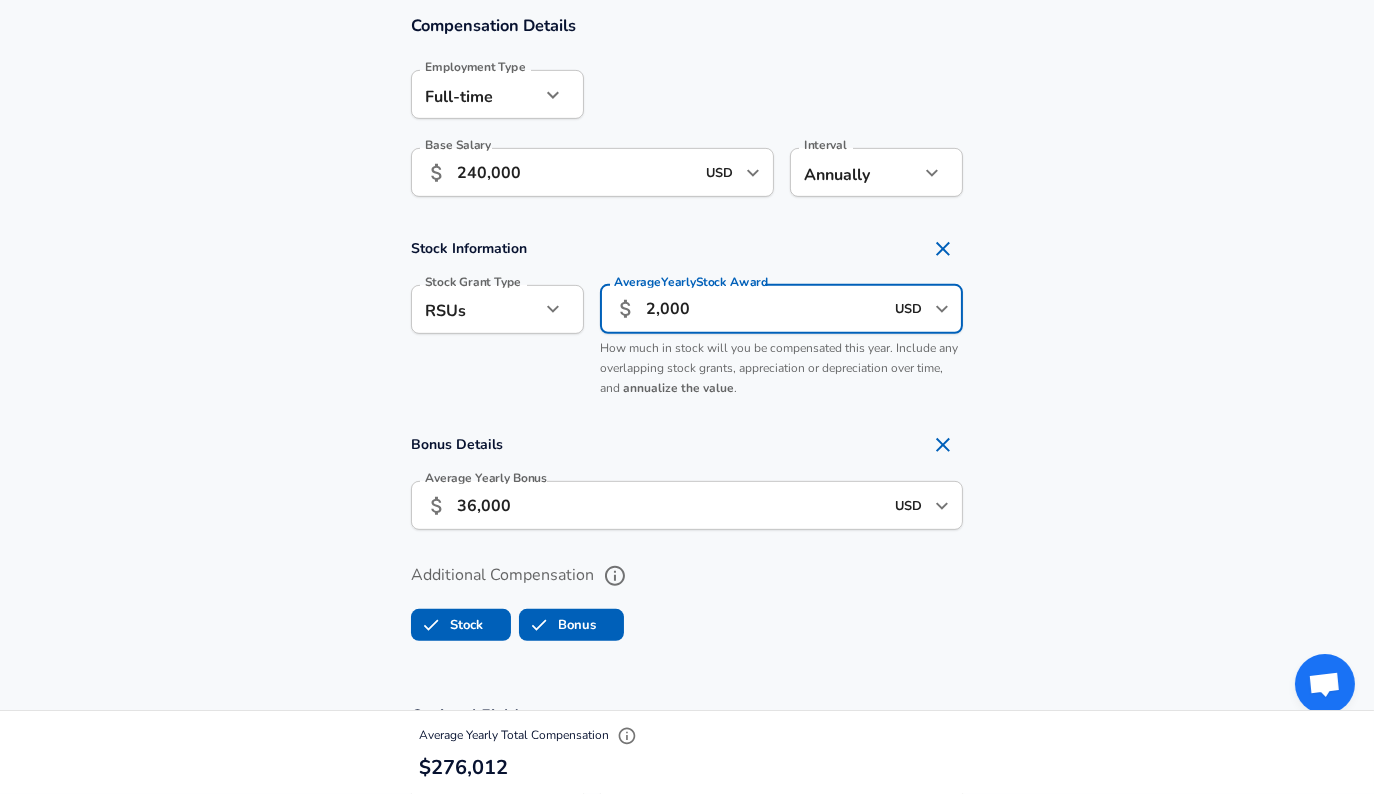type on "20,000" 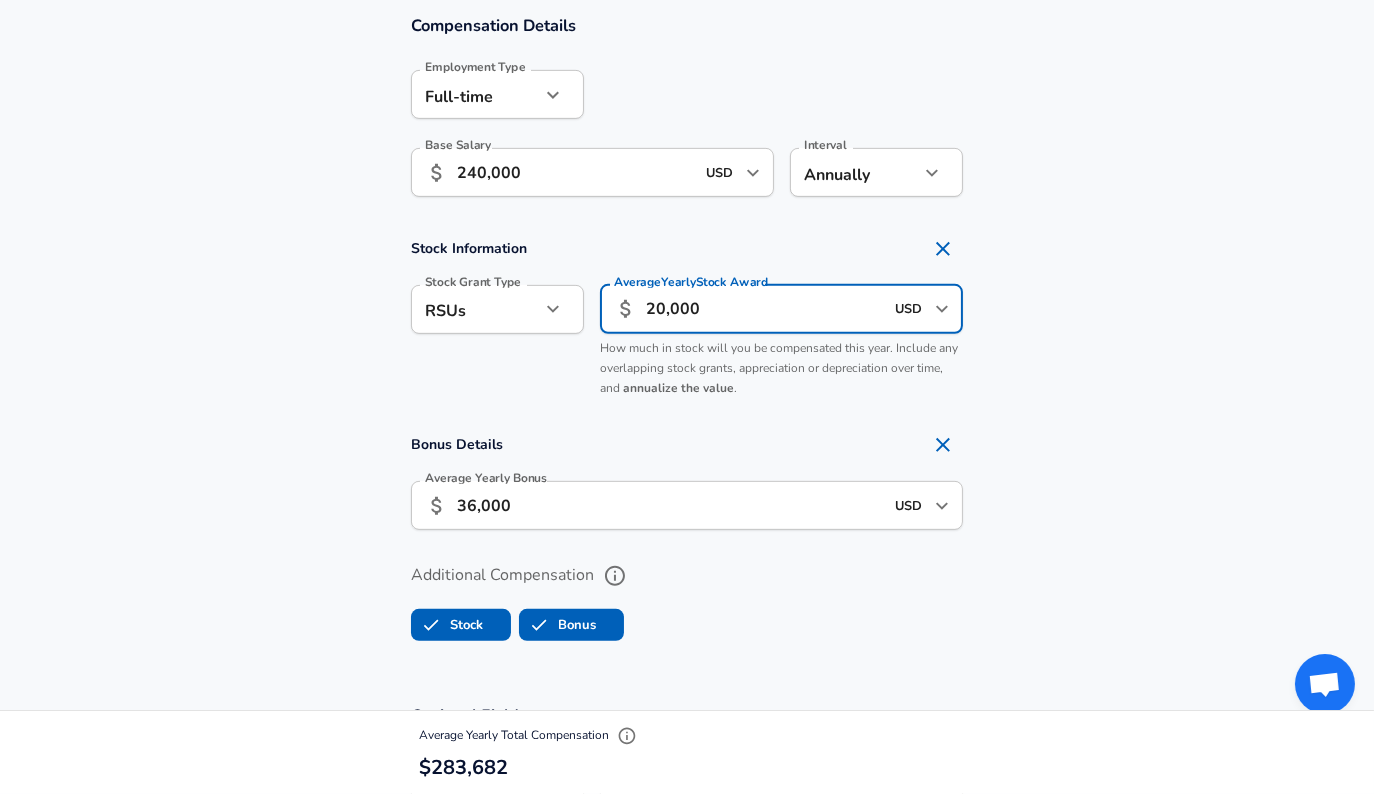 click on "Stock Information  Stock Grant Type RSUs stock Stock Grant Type Average  Yearly  Stock Award ​ 20,000 USD ​ Average  Yearly  Stock Award   How much in stock will you be compensated this year. Include any overlapping stock grants, appreciation or depreciation over time, and   annualize the value ." at bounding box center (687, 318) 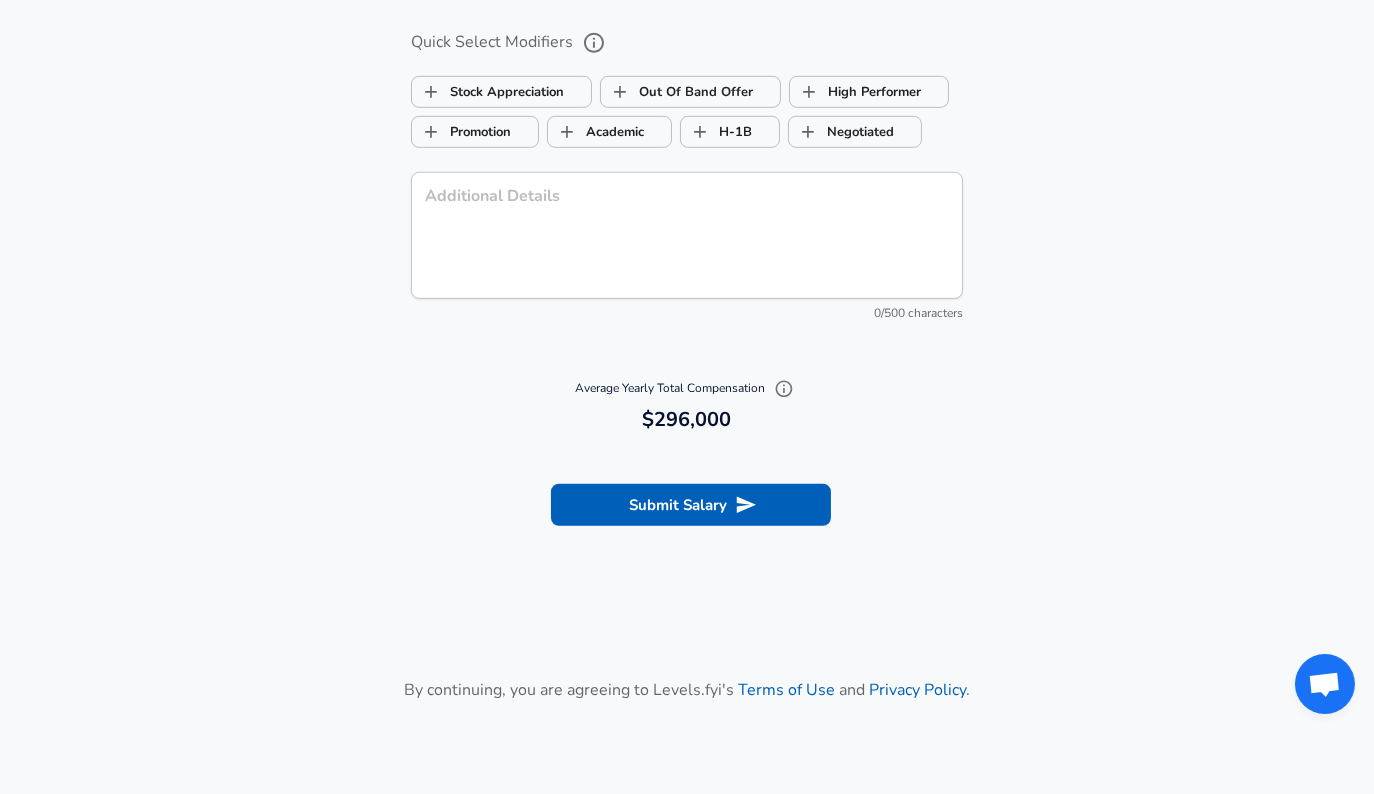 scroll, scrollTop: 2247, scrollLeft: 0, axis: vertical 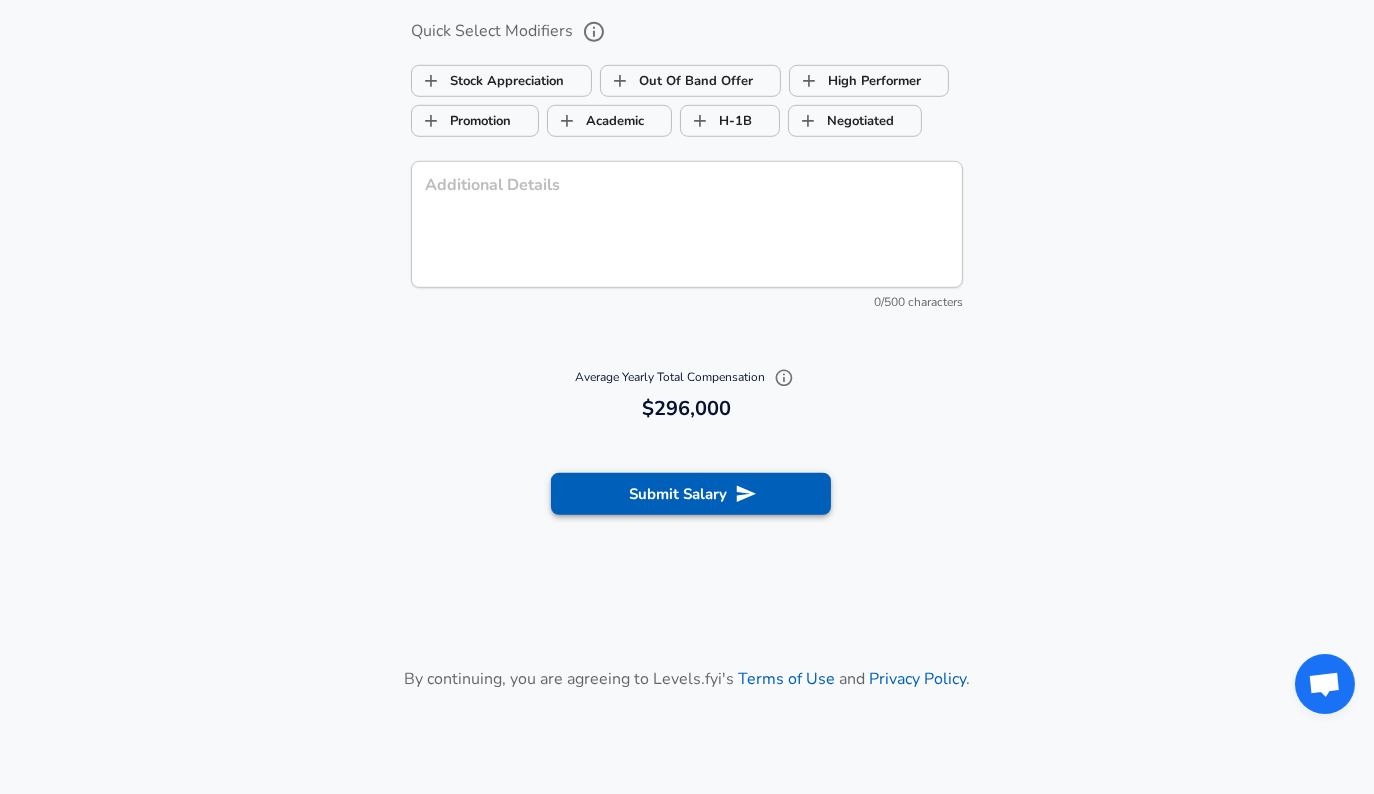 click 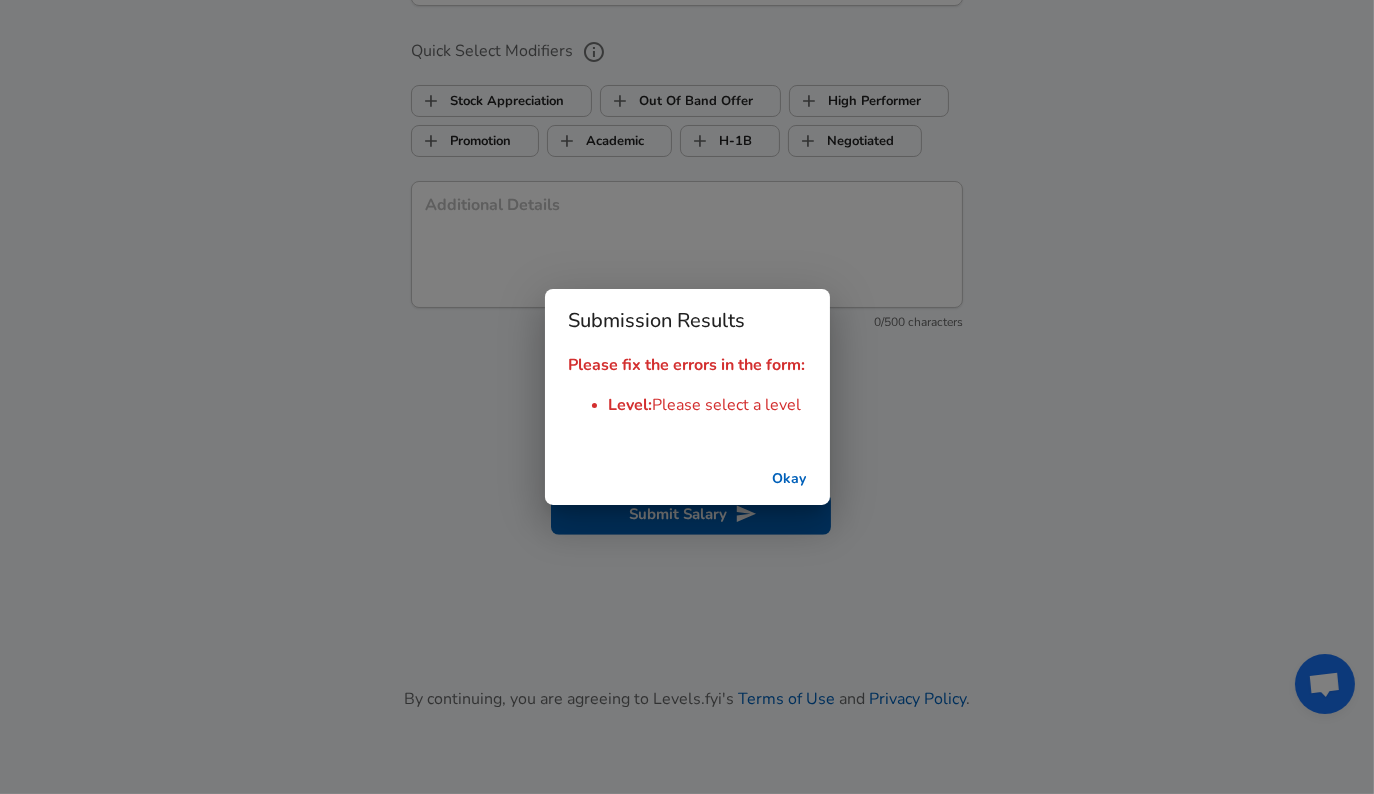 click on "Okay" at bounding box center [790, 479] 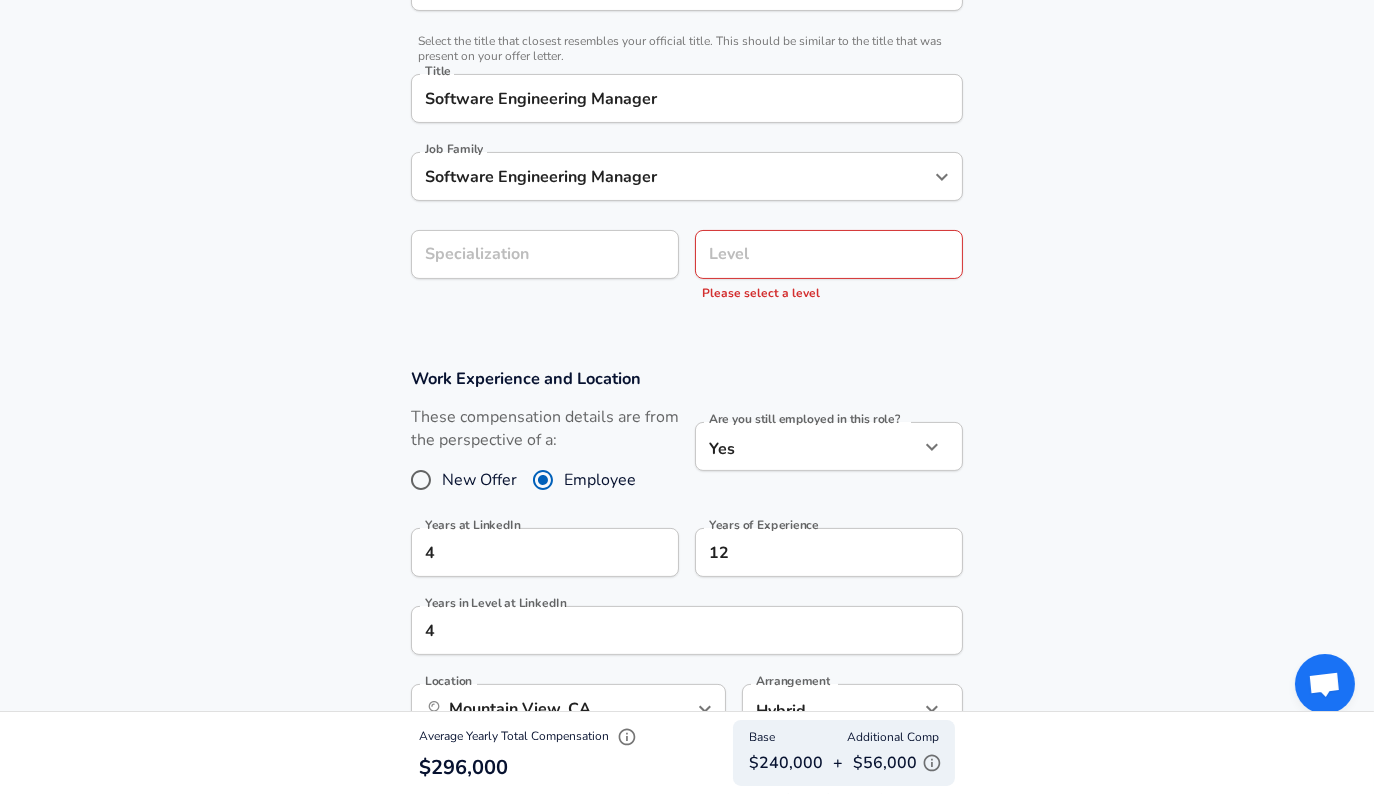click on "Level" at bounding box center [829, 254] 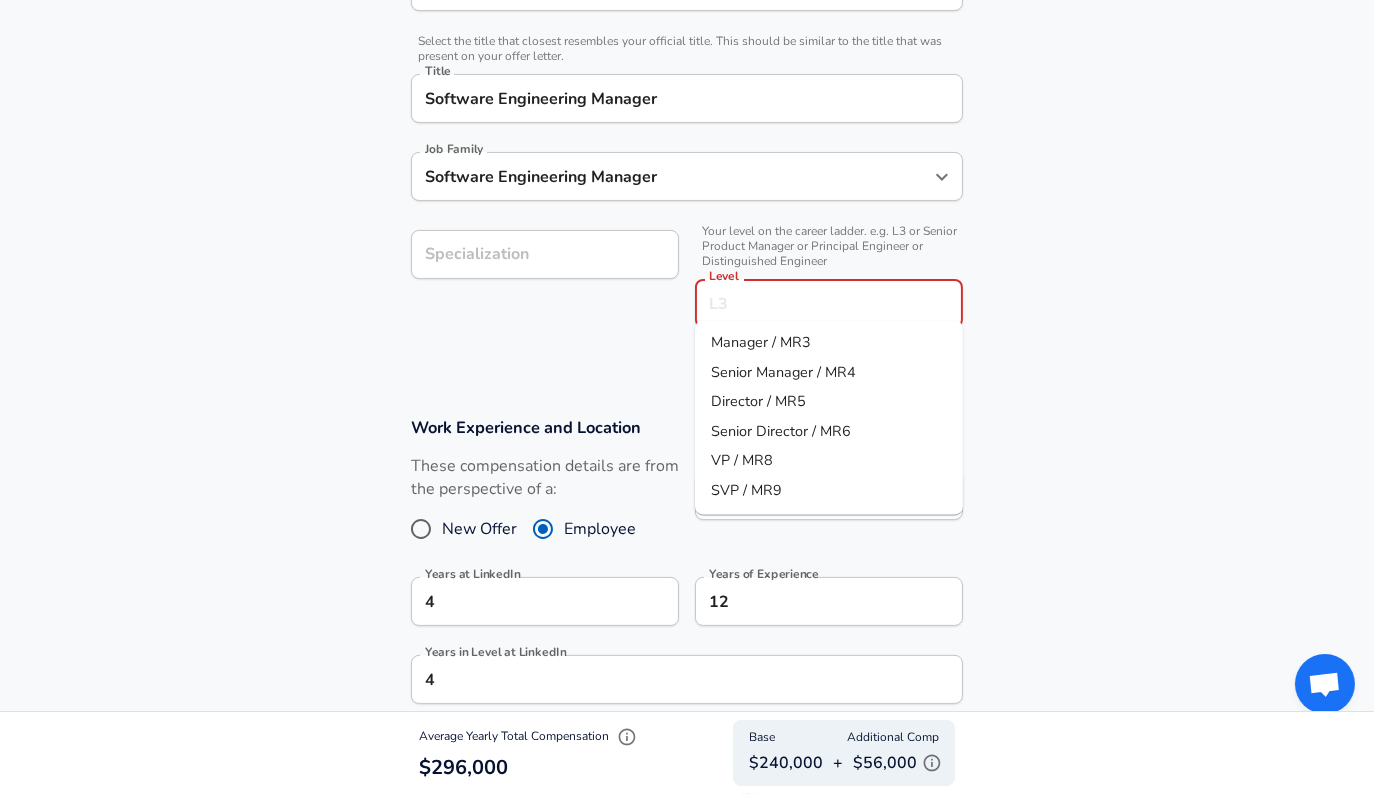 scroll, scrollTop: 520, scrollLeft: 0, axis: vertical 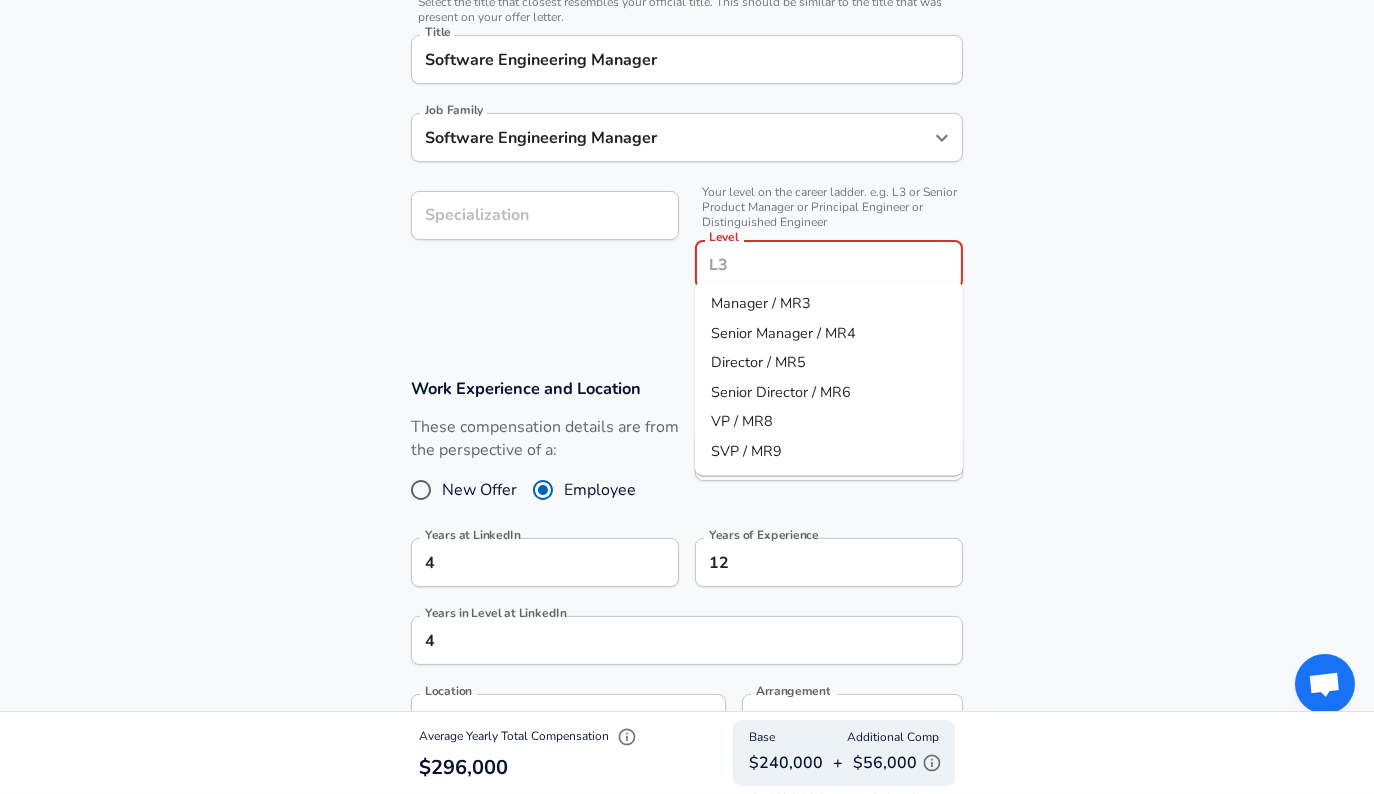 click on "Manager / MR3" at bounding box center (829, 305) 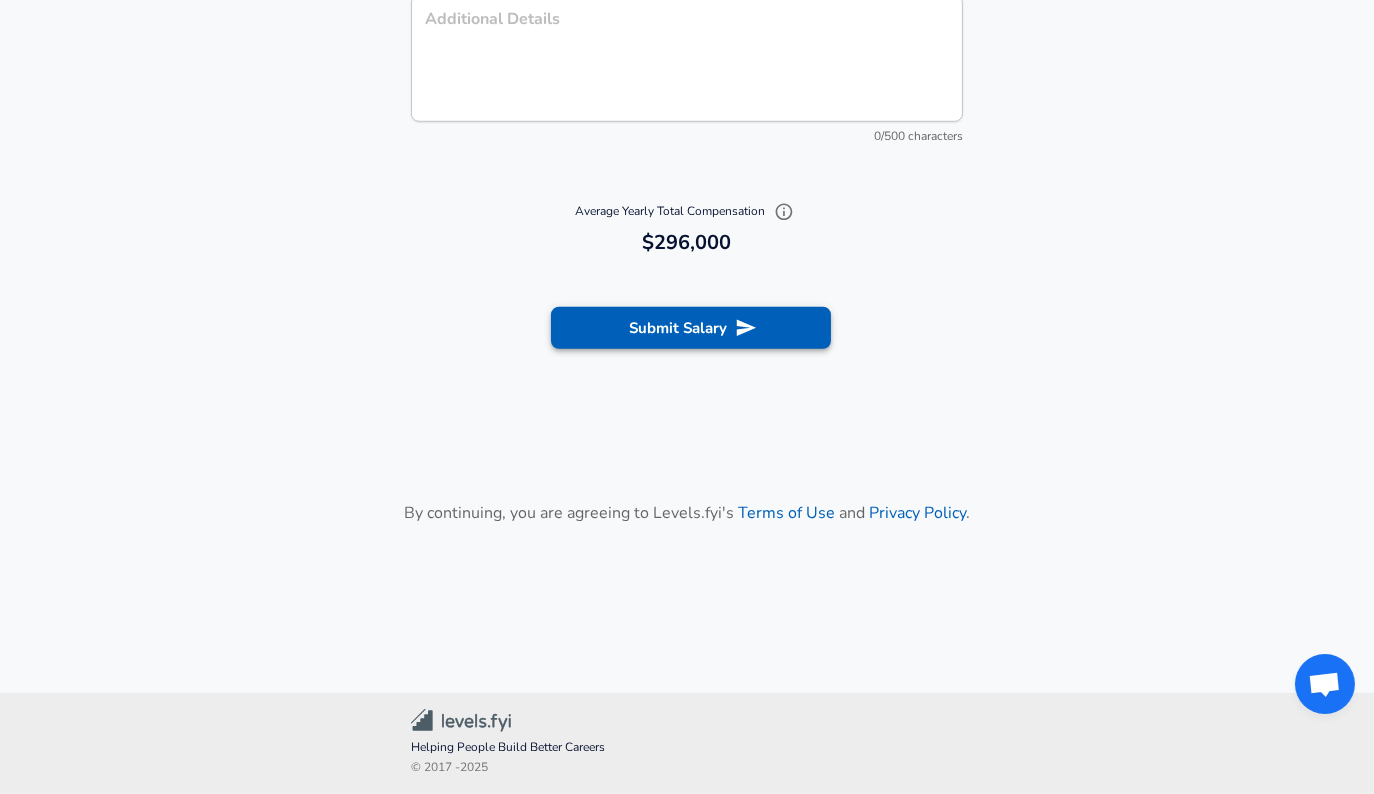 scroll, scrollTop: 2500, scrollLeft: 0, axis: vertical 